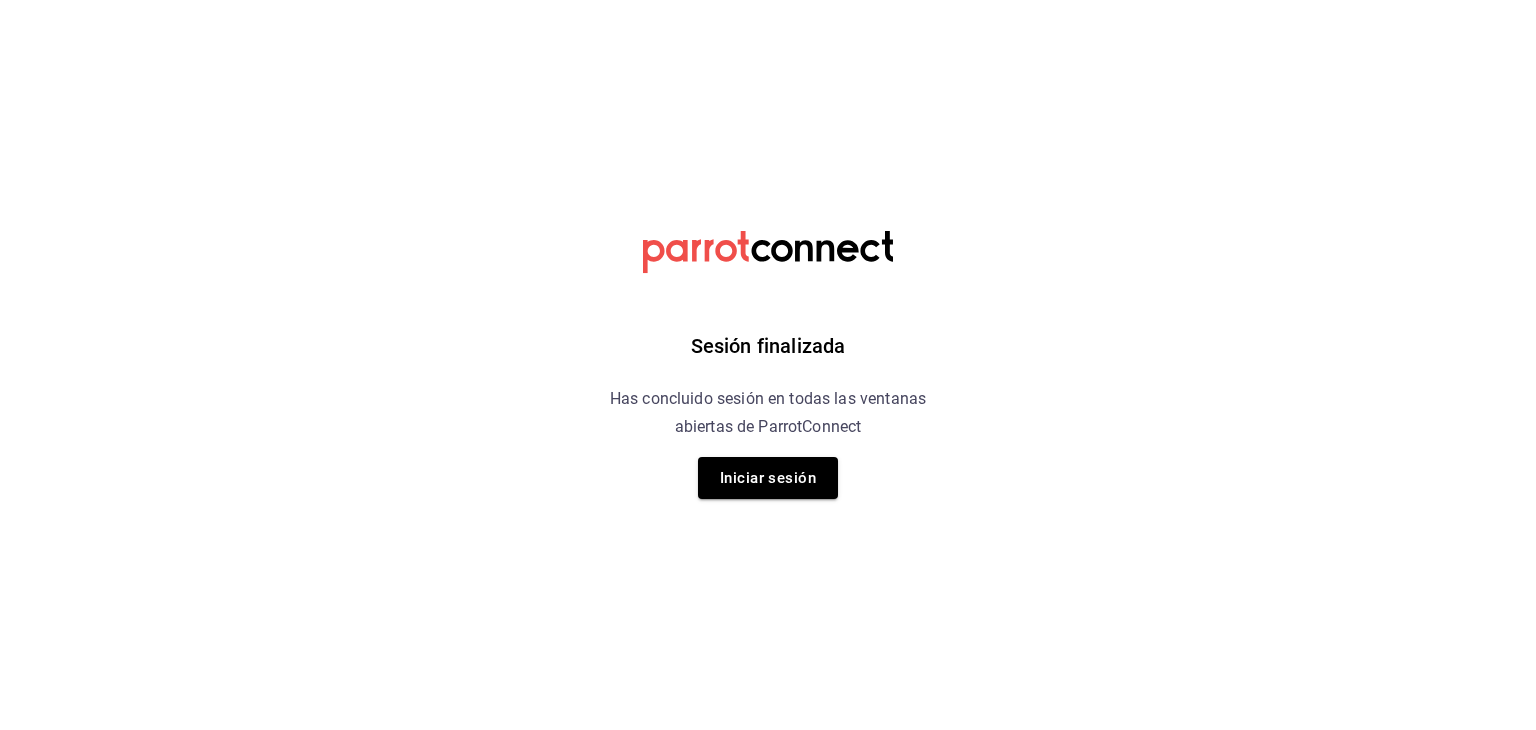 scroll, scrollTop: 0, scrollLeft: 0, axis: both 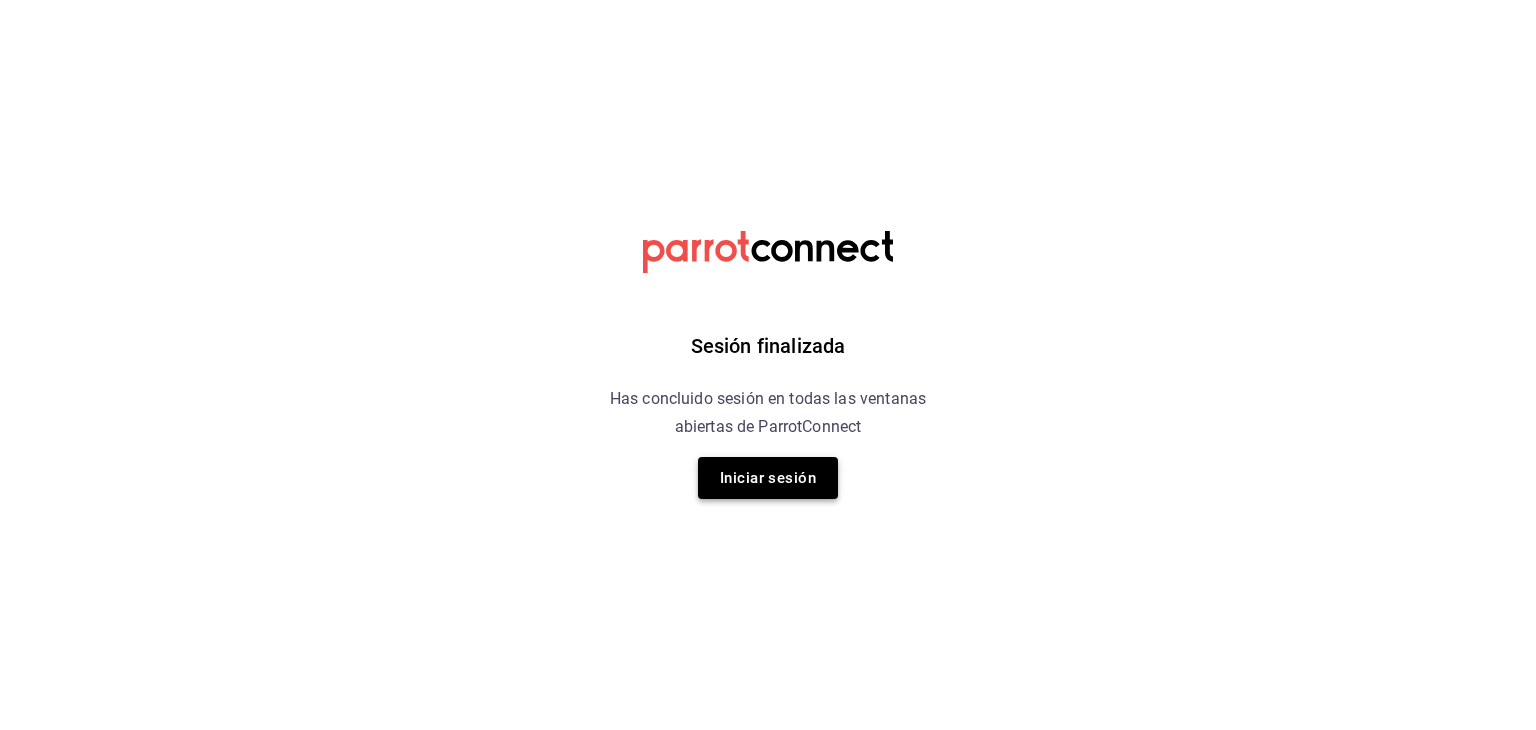 click on "Iniciar sesión" at bounding box center [768, 478] 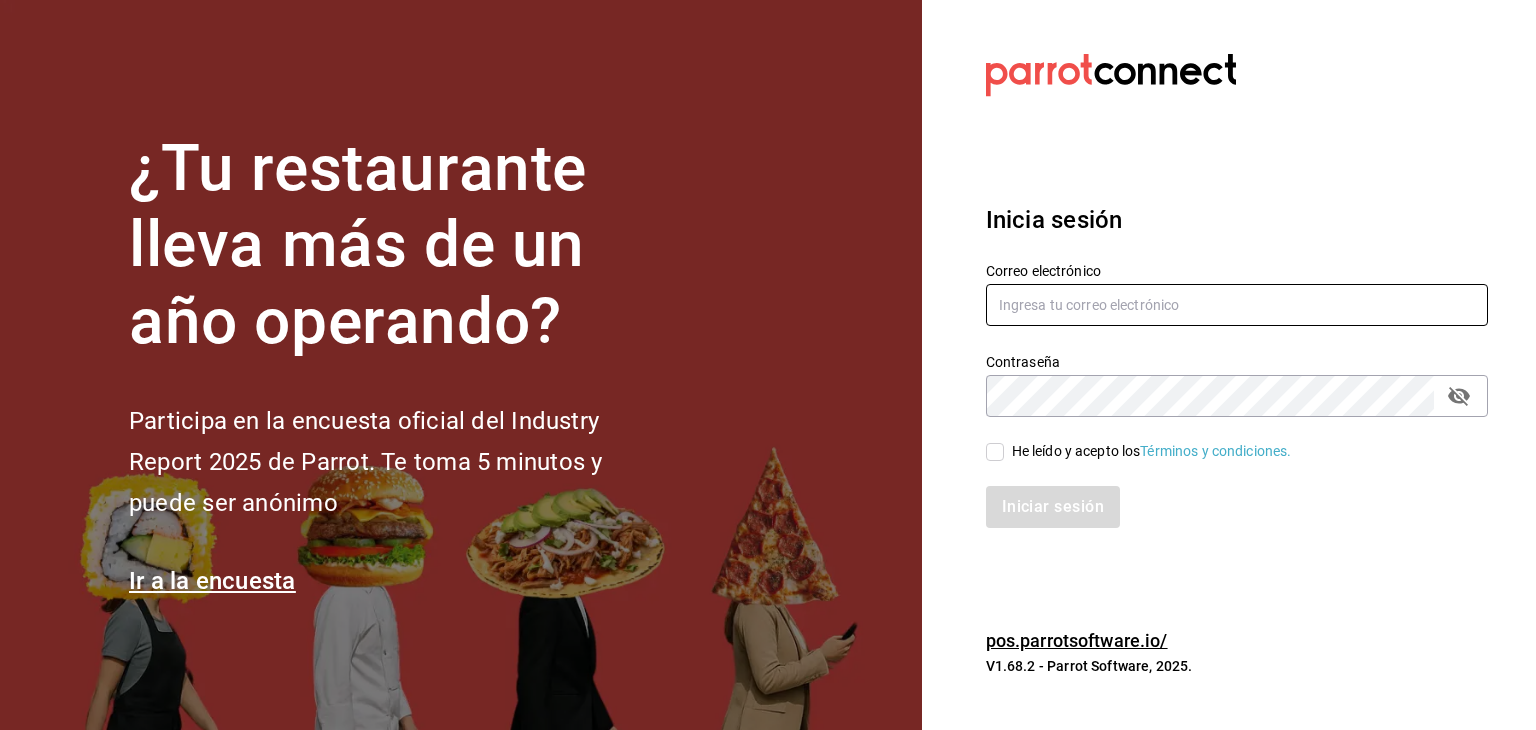 type on "[EMAIL]" 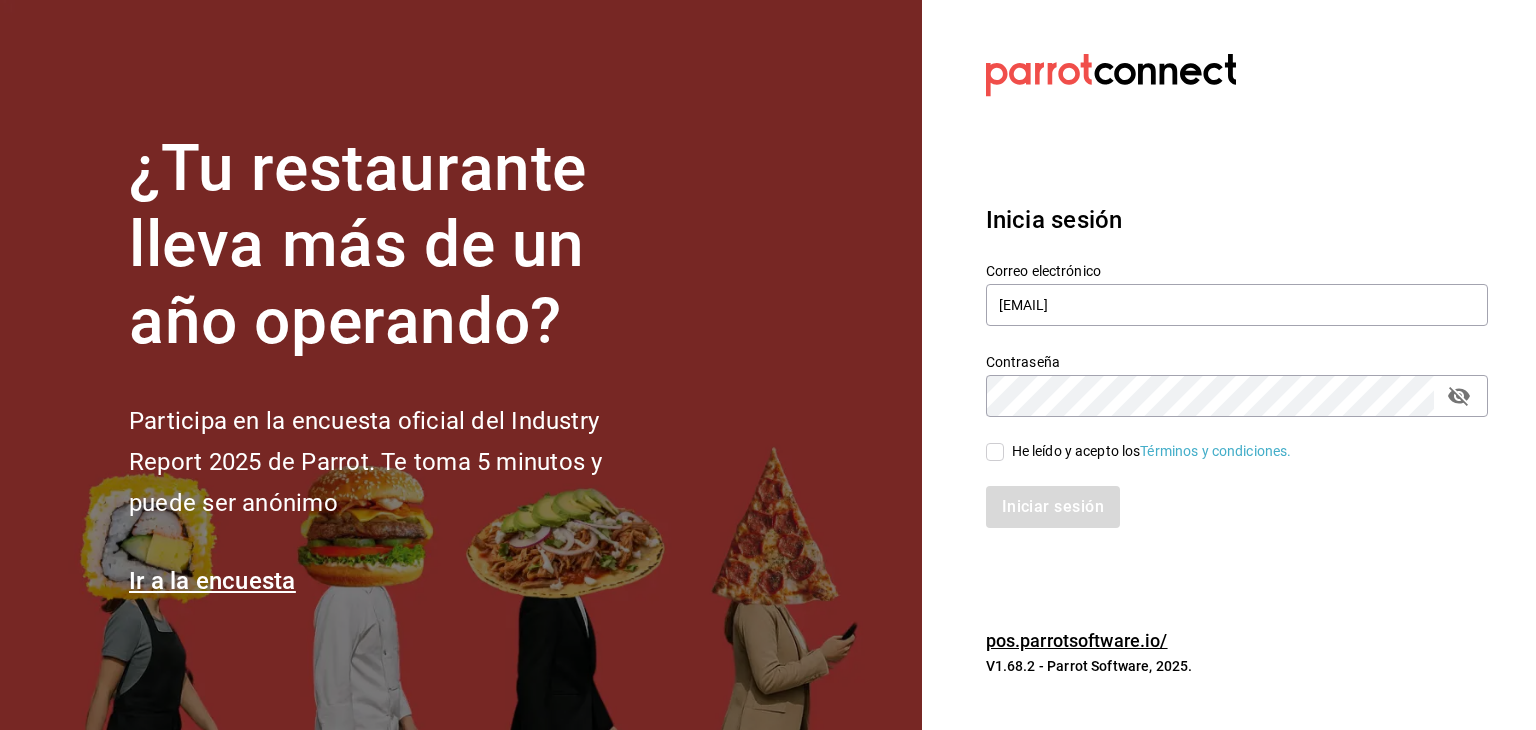 drag, startPoint x: 1012, startPoint y: 447, endPoint x: 1016, endPoint y: 465, distance: 18.439089 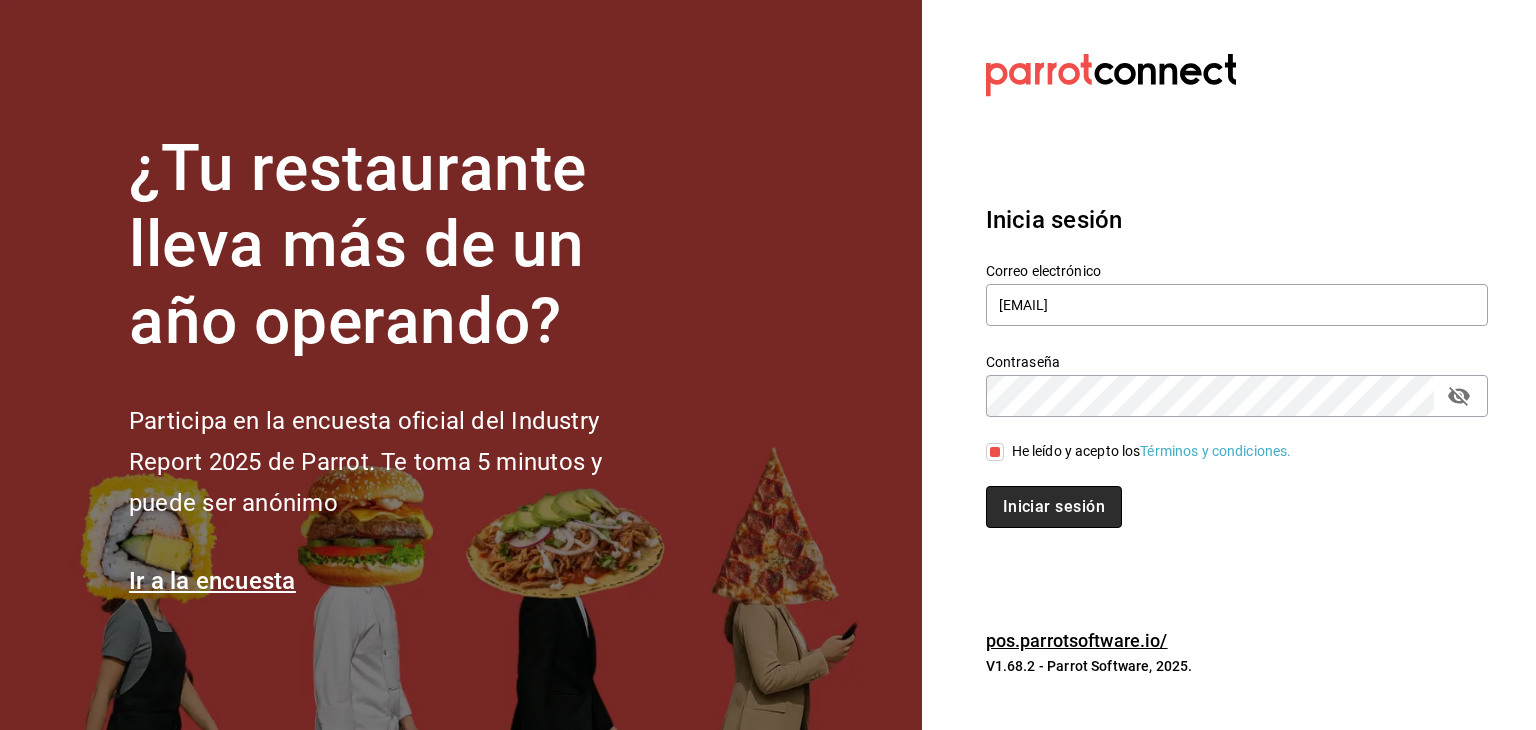 click on "Iniciar sesión" at bounding box center [1054, 507] 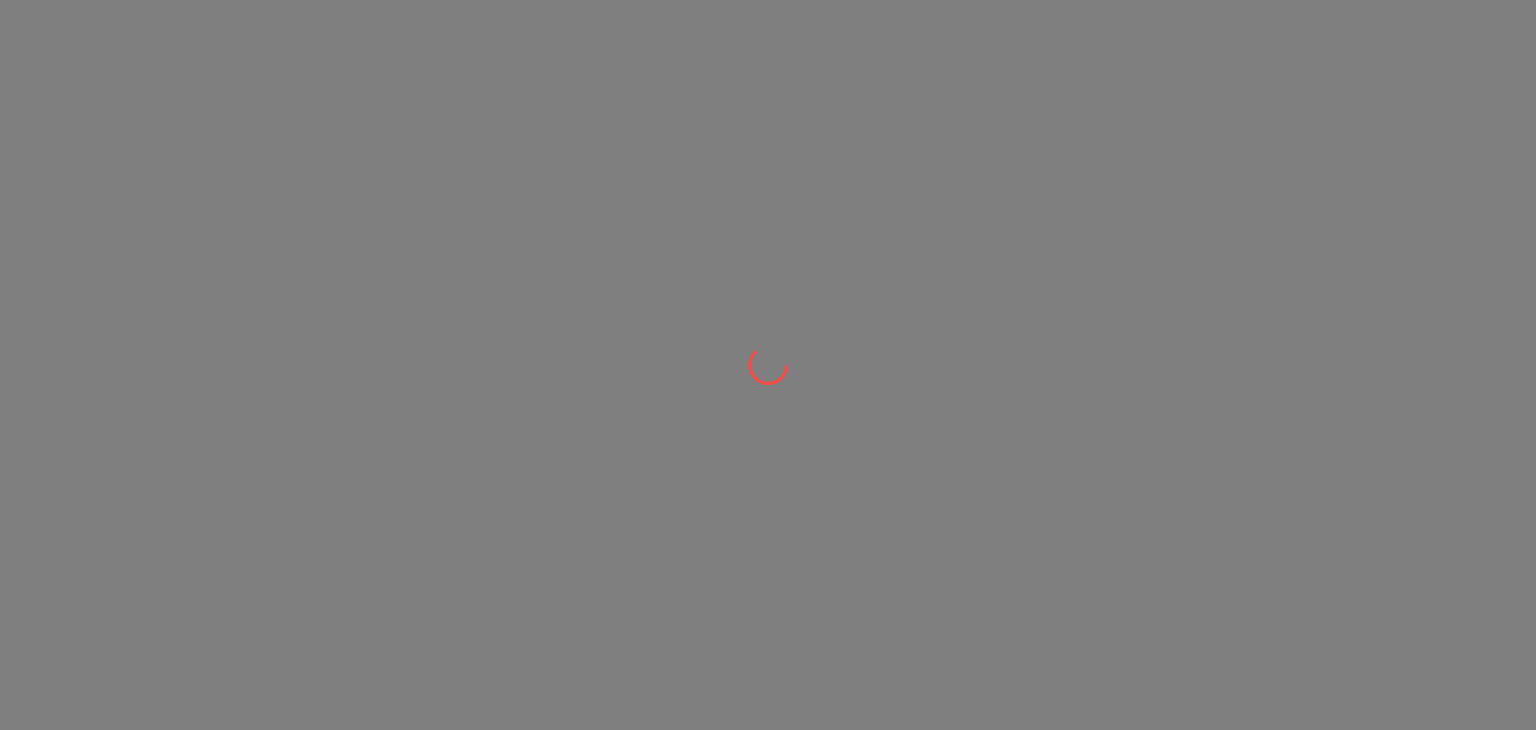 scroll, scrollTop: 0, scrollLeft: 0, axis: both 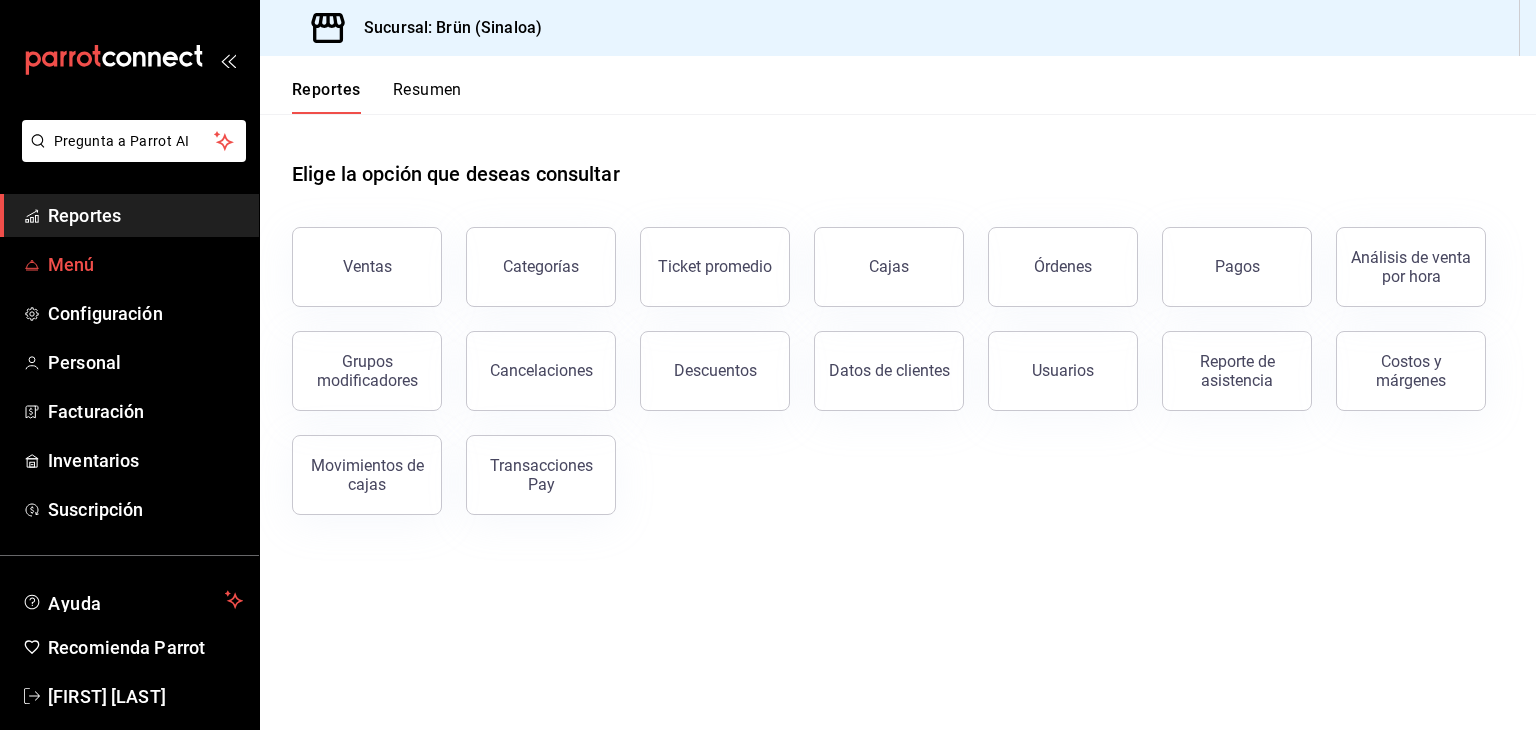 click on "Menú" at bounding box center (145, 264) 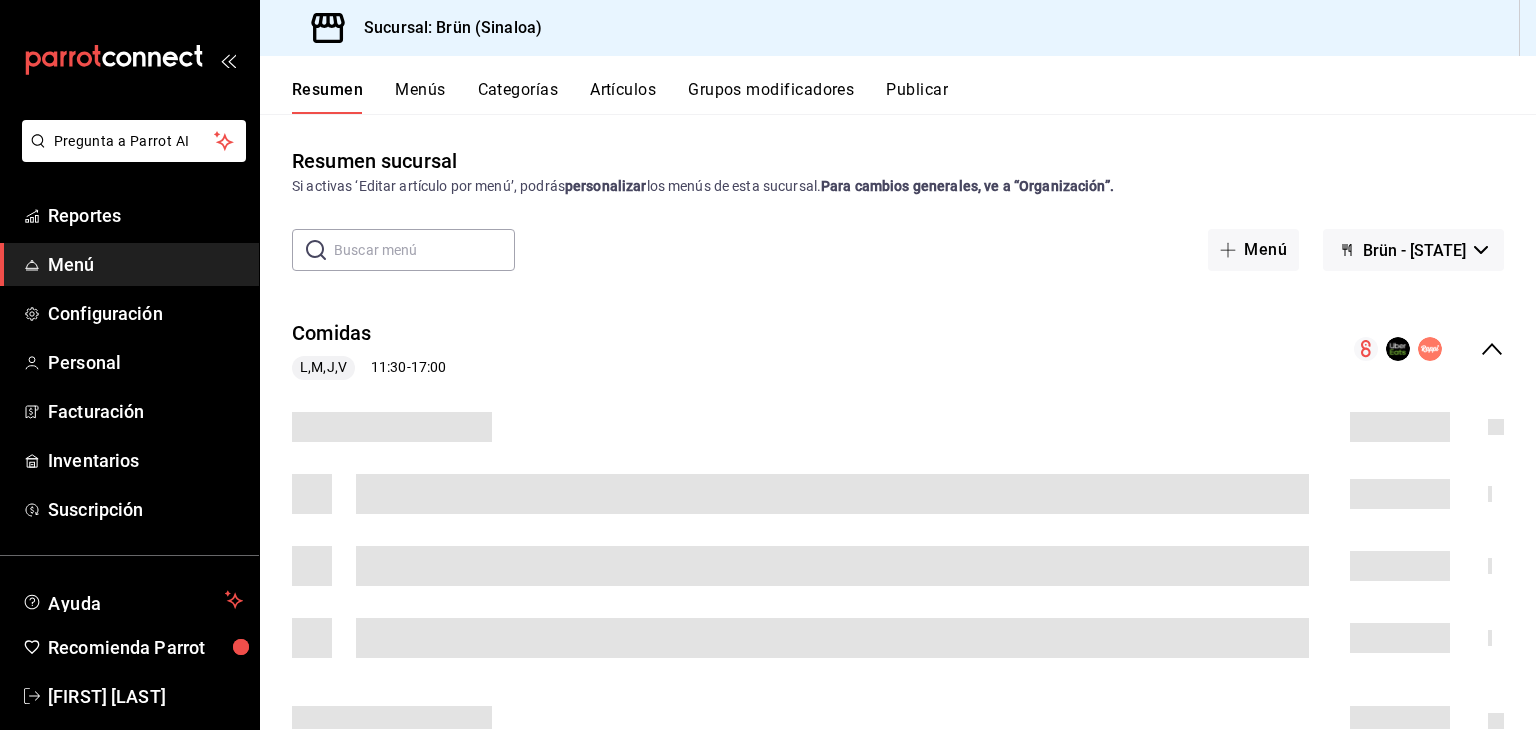 click on "Resumen Menús Categorías Artículos Grupos modificadores Publicar" at bounding box center [898, 85] 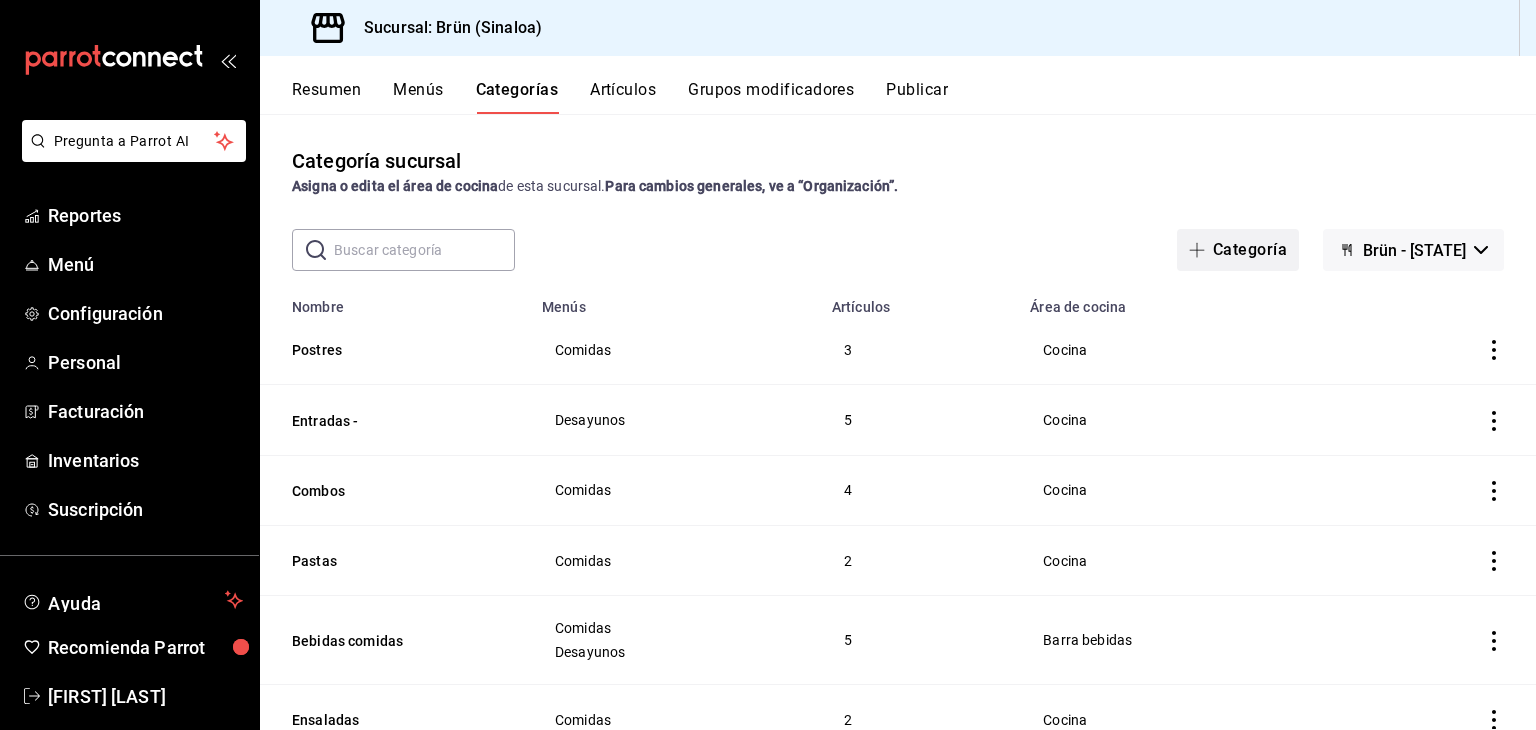 click at bounding box center [1201, 250] 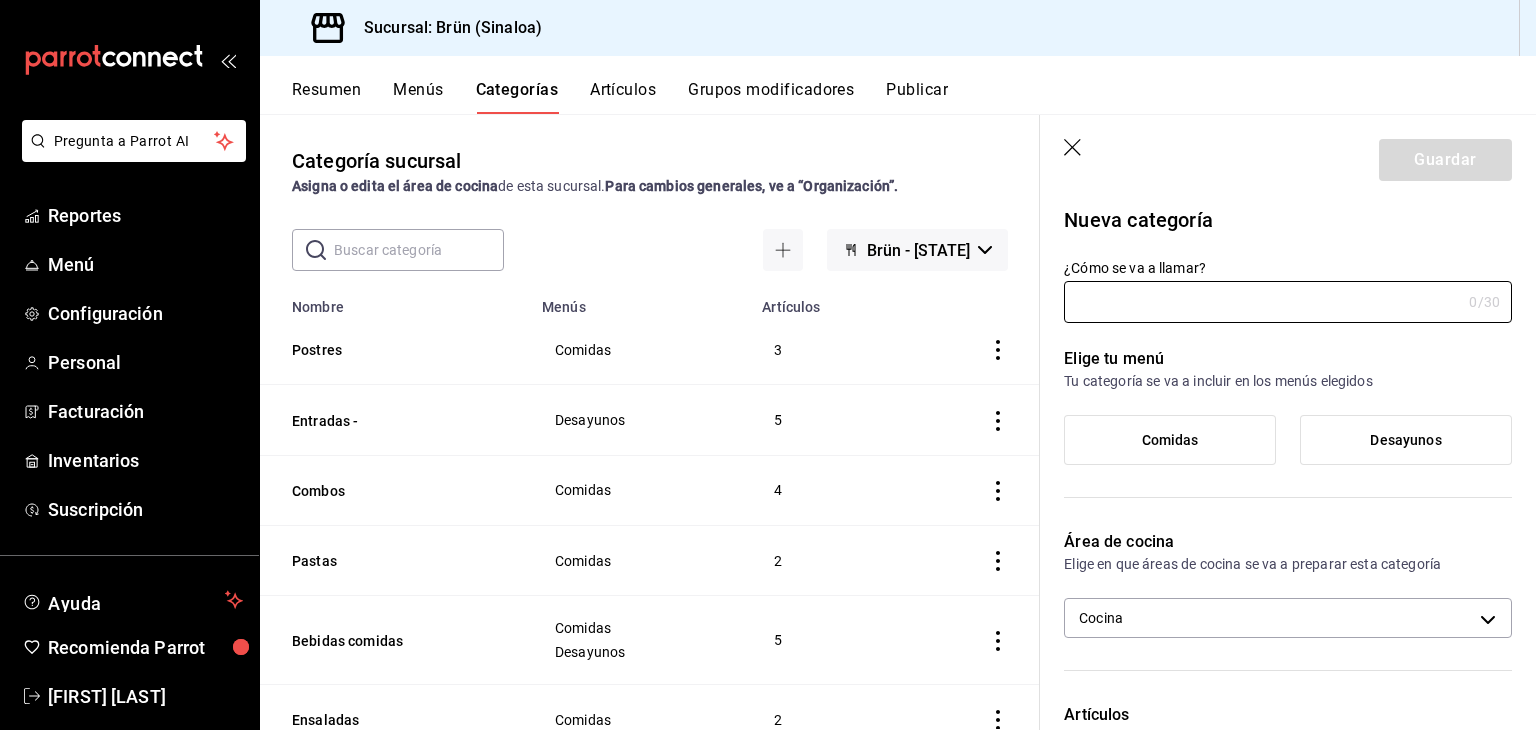click on "Artículos" at bounding box center (623, 97) 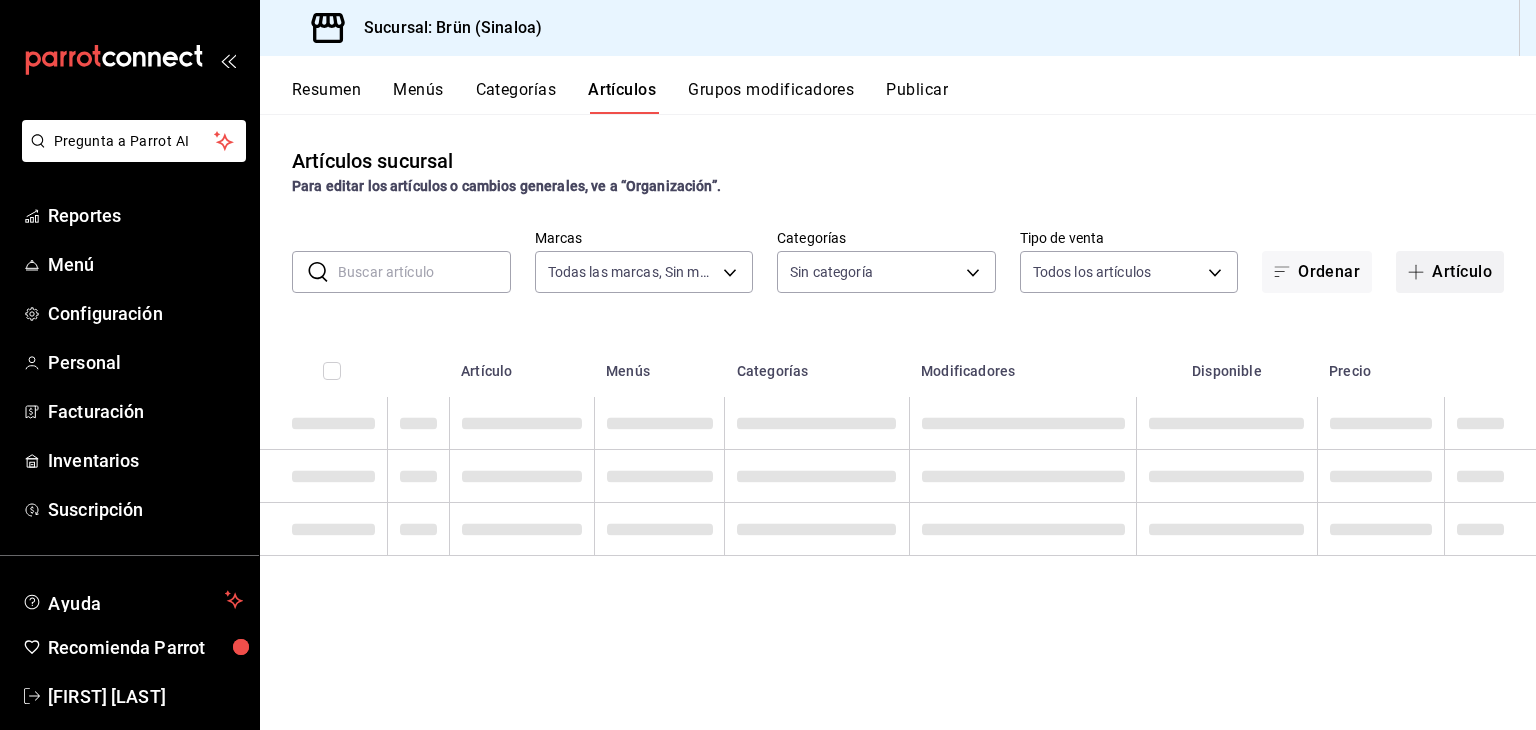 type on "8032933b-081f-47fe-9b6e-ba3dc78a21f4" 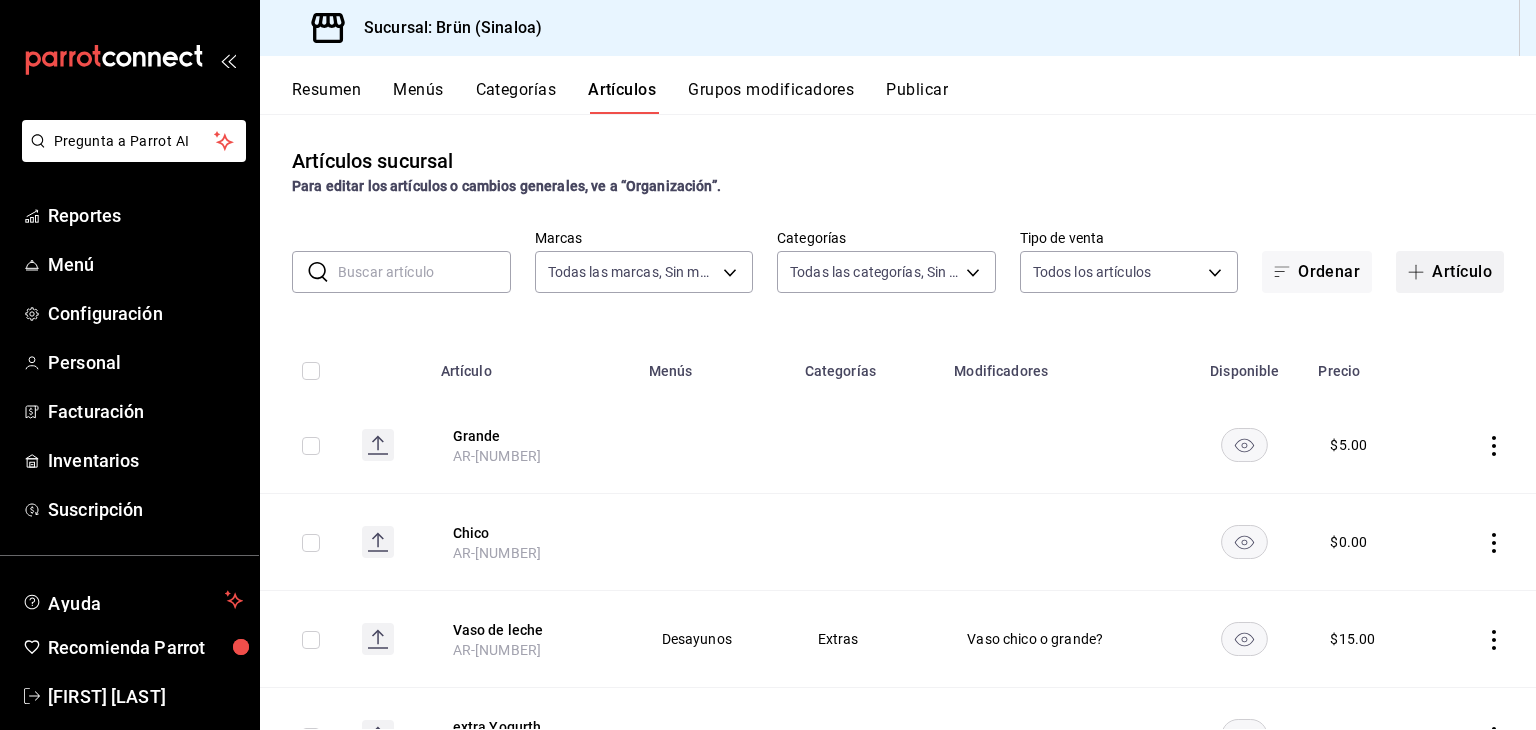 type on "4d6f0275-a8e1-4c8a-ba58-20bffb9dedeb,6d0ca4bc-c96f-453a-9a30-f489c557b573,9d793503-4c94-47d6-aa9b-351267bc5935,7696fdbd-7c6c-46ed-9953-418e6a28cfb2,641cf37c-d729-463f-94cb-7f2744169c27,4e7abf68-73b6-45b1-9c7a-e61b7f1df62f,3aa9b9e1-eee8-4c82-950c-160eb474d58b,4310da0d-4116-463f-9e7d-fa309d002bd0,7e97e933-a5af-4922-99ae-5f1189c2aeb9,a73a2cae-6f3c-44ec-9e7d-aaa930ca686d,a23cbe87-c579-4bd5-9d4c-5464d3e9db6c,8d50f434-176b-452e-8bdd-32049bcceeea,d43d14d9-72a5-4c59-8d1e-ccb4a26fa04b,7730881c-4f00-4acd-92fe-ace441bee0dc,3d4e561e-d6c5-438a-bf6e-d9de08cc2858,60d253a1-1754-43e7-bc56-aff8ca5f5208,0f25c76c-b5f7-4e7d-8dad-e0b16c1d1a24,5655a074-3dd8-4093-a8e4-451e333ecb3b,fbf2f0b4-c537-41d8-a3ce-12f70d14d859" 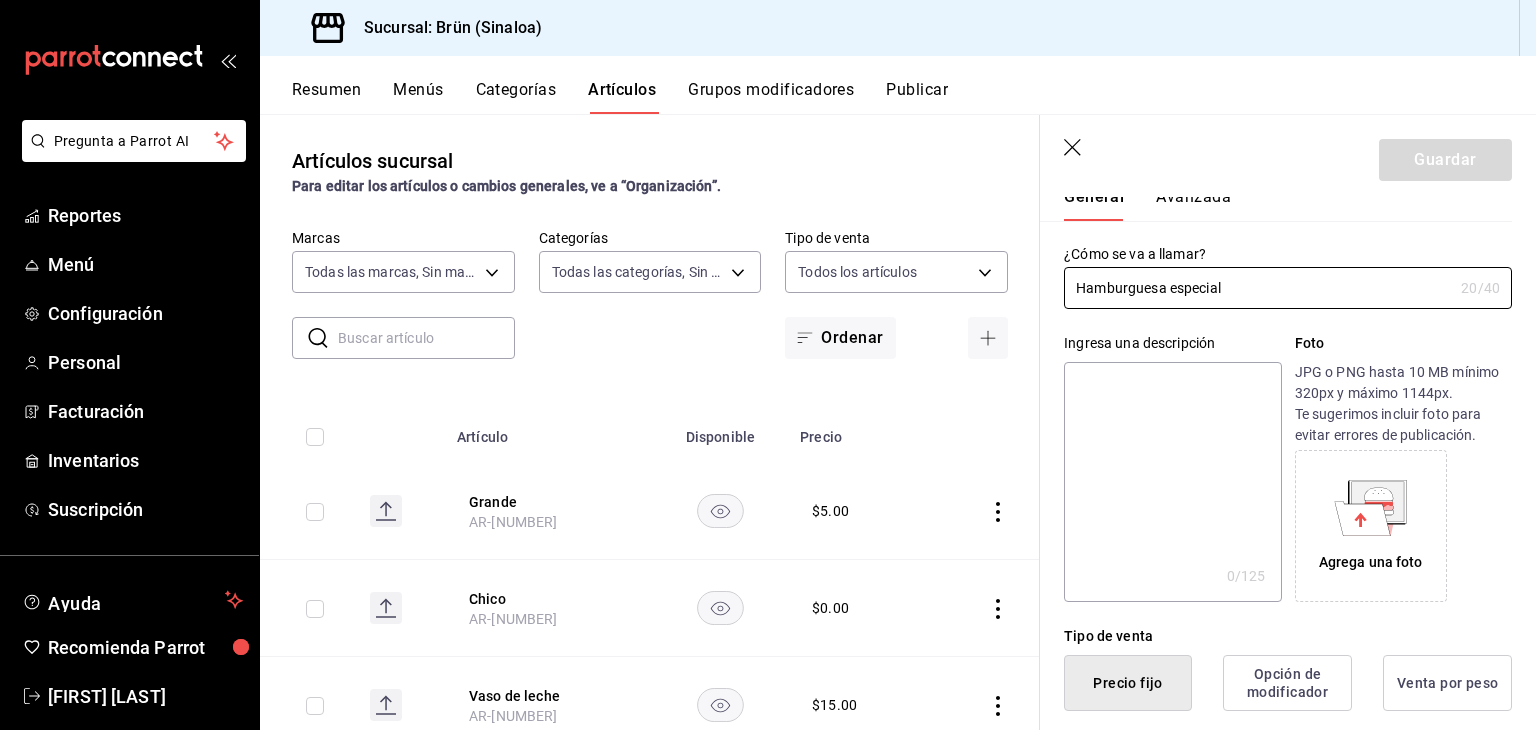 scroll, scrollTop: 100, scrollLeft: 0, axis: vertical 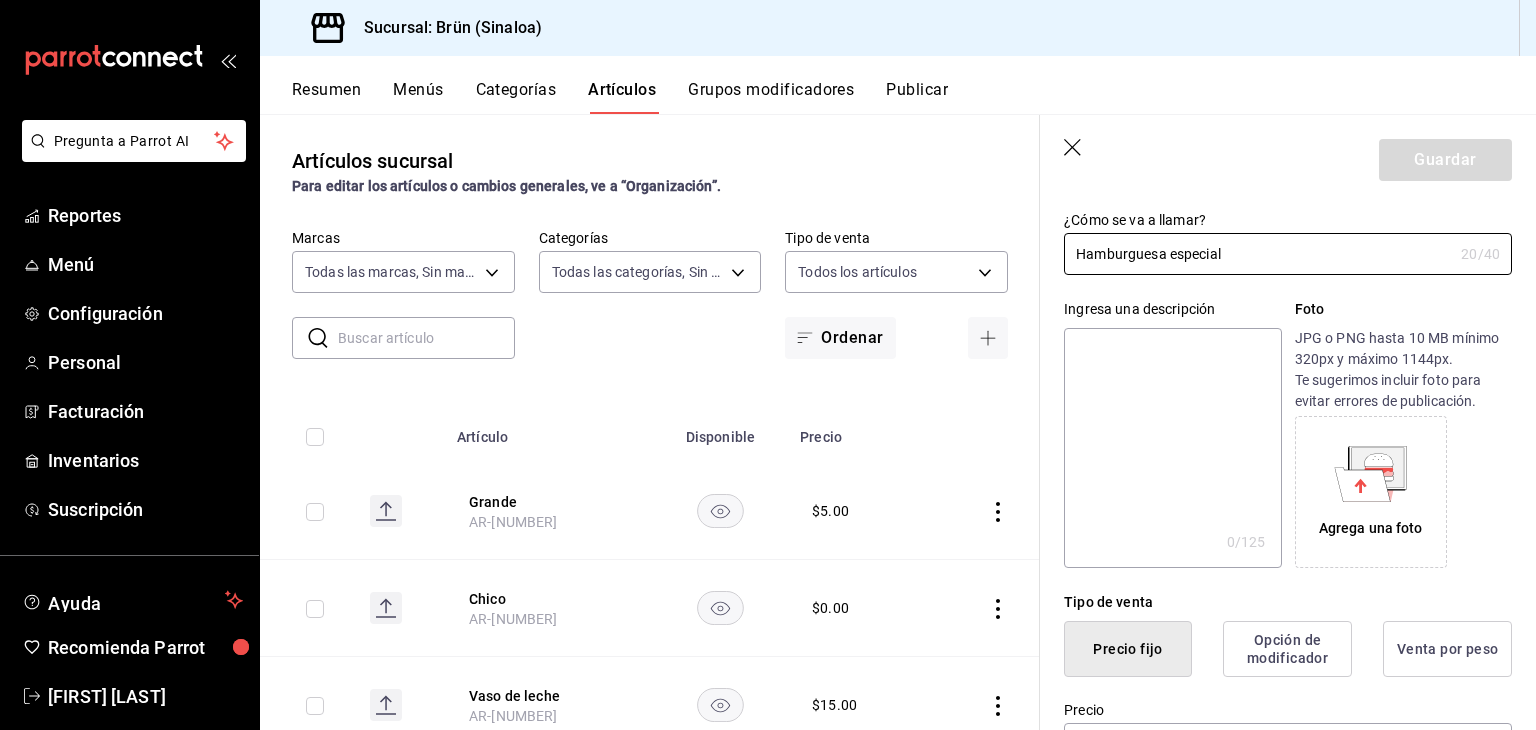 type on "Hamburguesa especial" 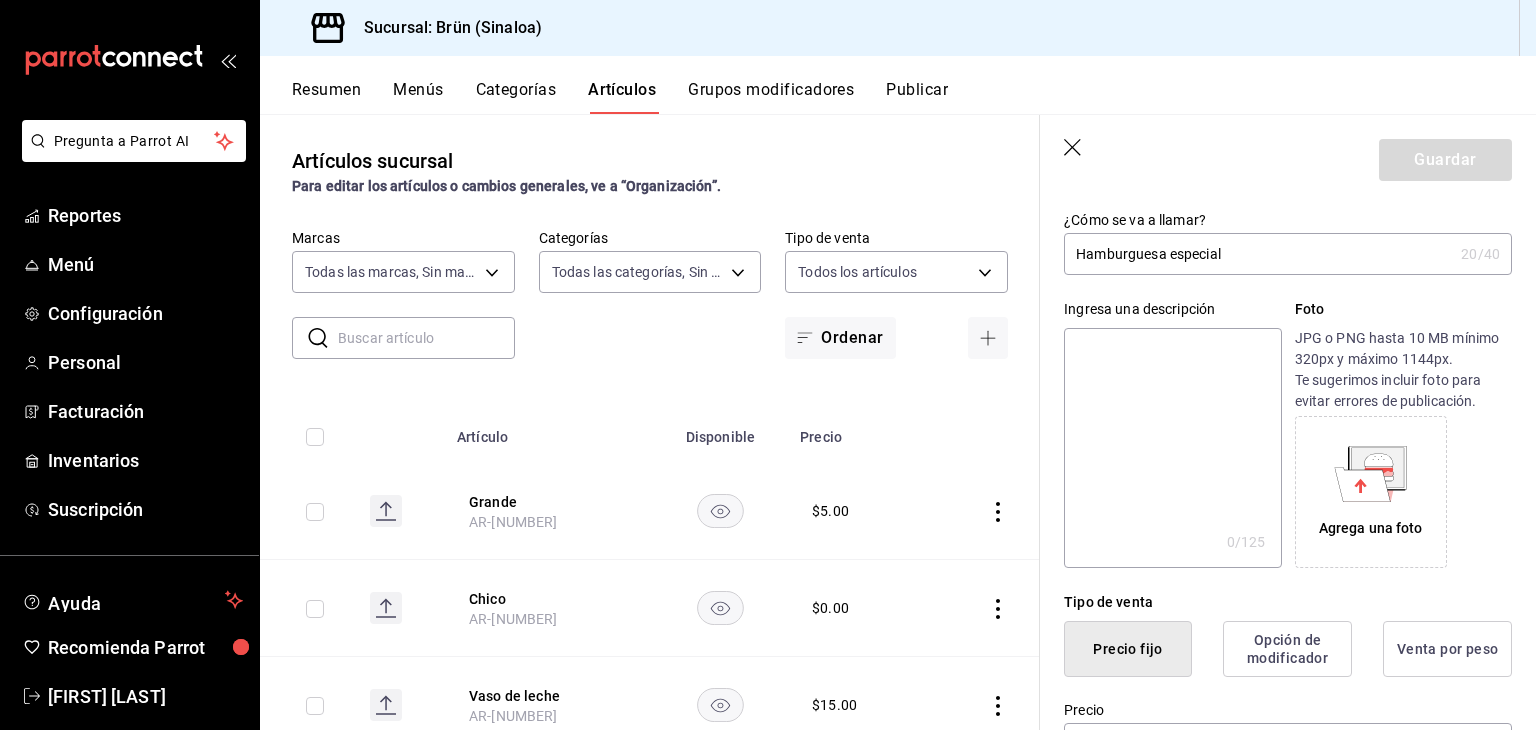 click at bounding box center [1172, 448] 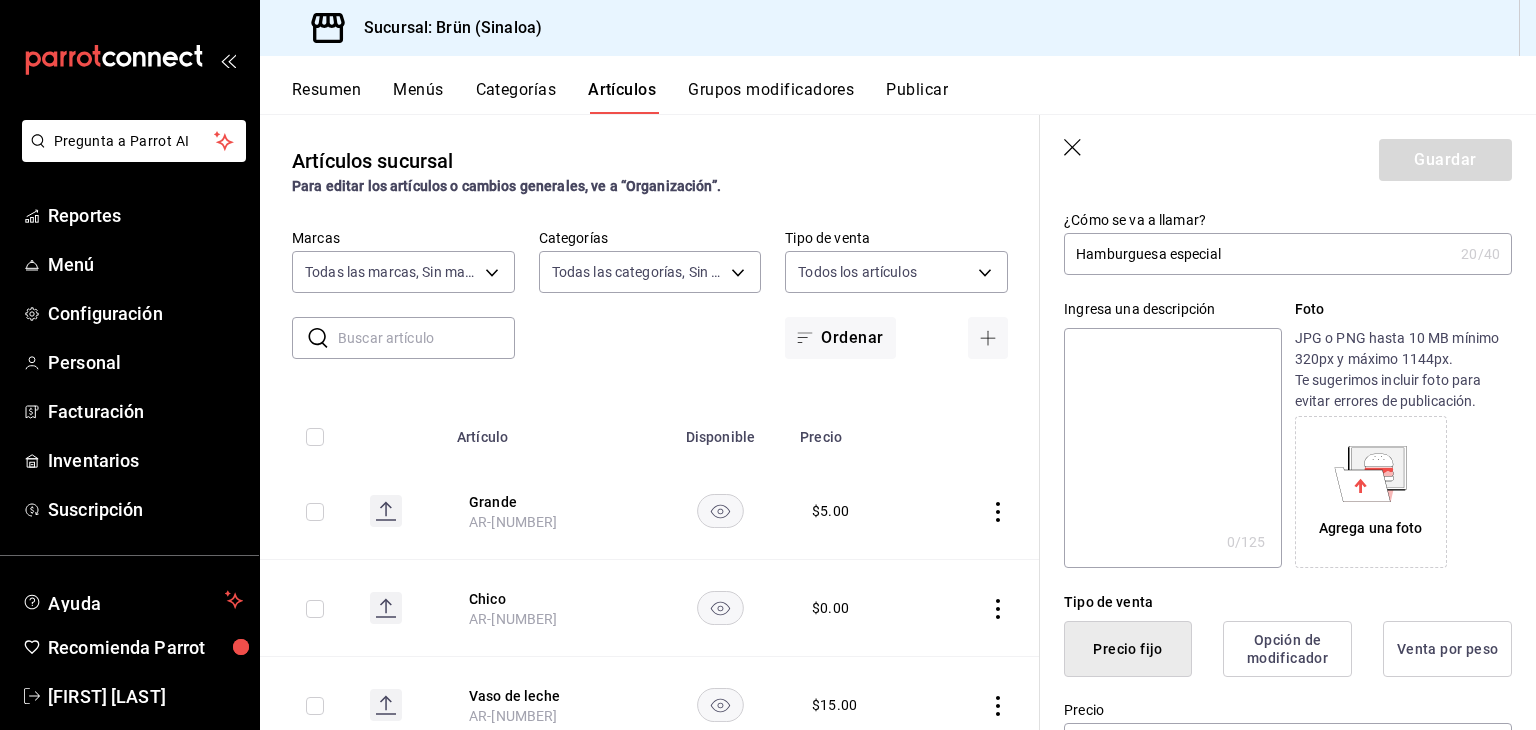 paste on "Hamburguesa con tomate, lechuga, mayonesa, mostaza dijon, queso americano, guacamole y cebolla caramelizada con tocino. Acomp" 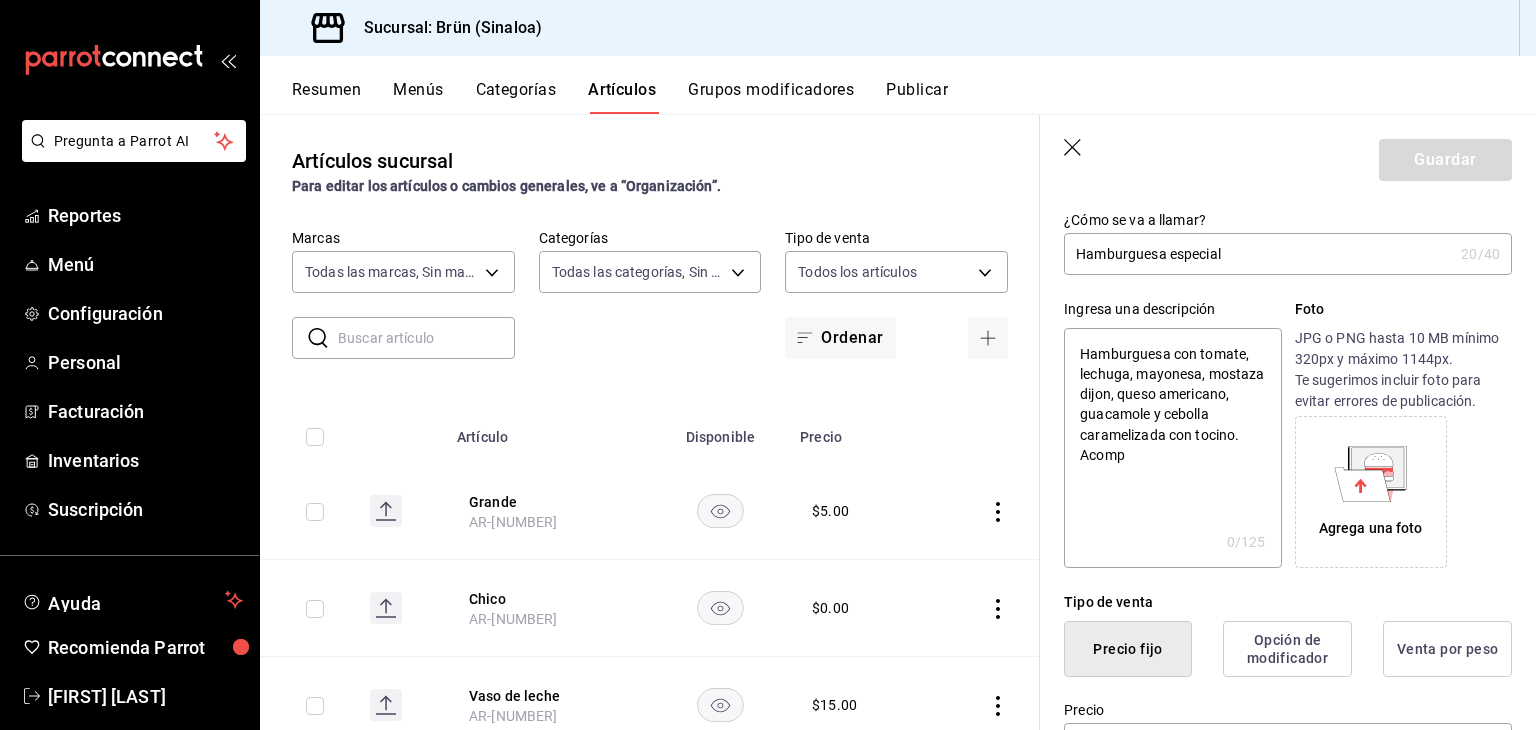 type on "x" 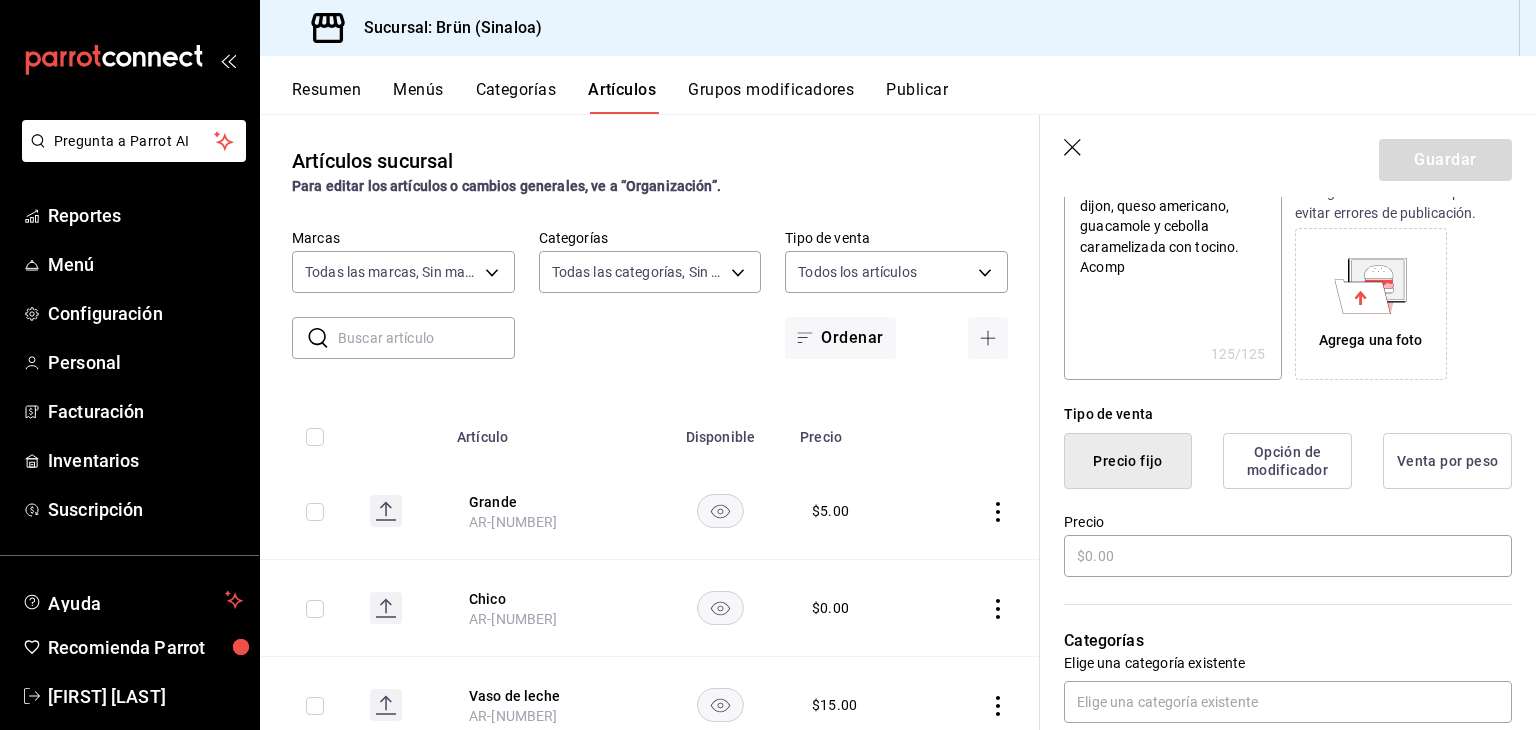 scroll, scrollTop: 300, scrollLeft: 0, axis: vertical 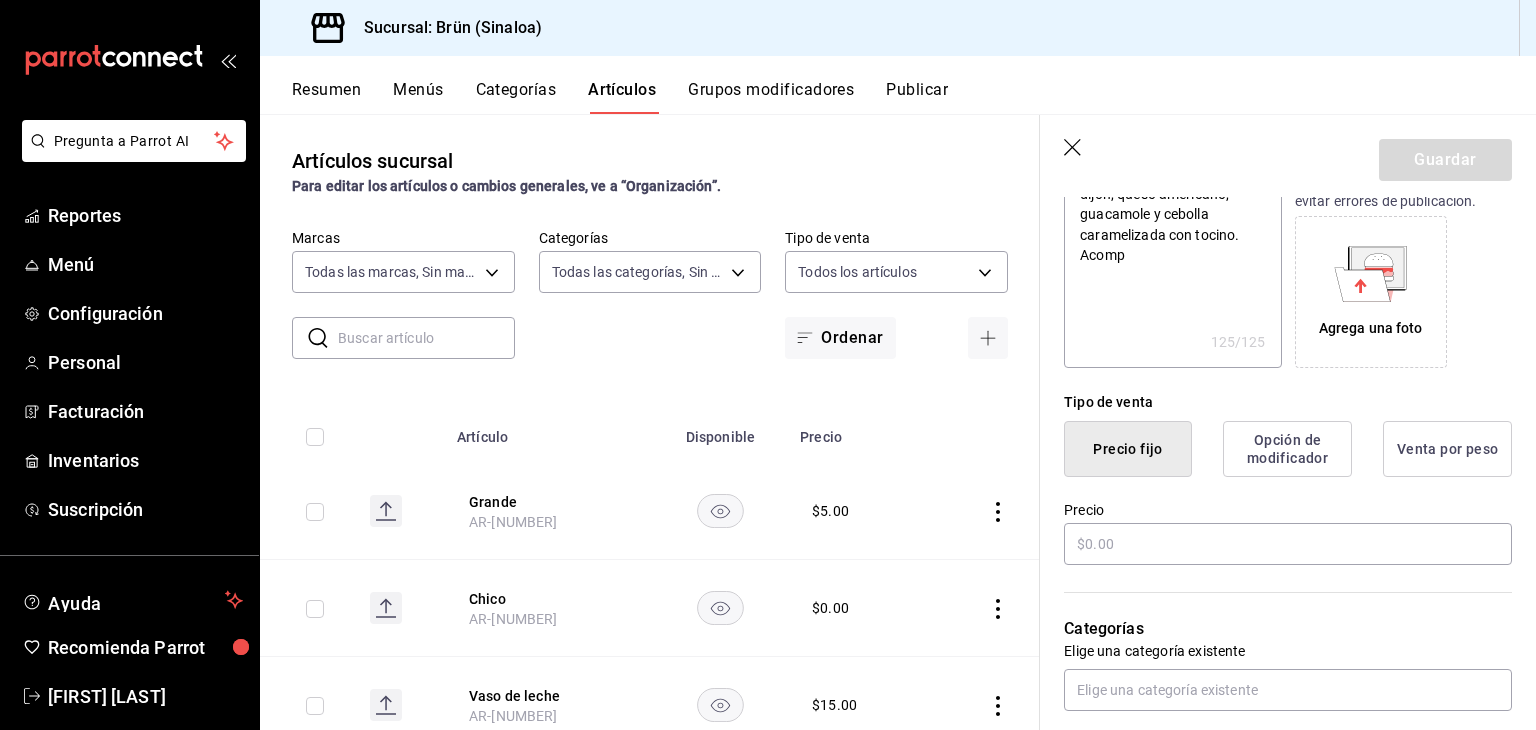 click on "Hamburguesa con tomate, lechuga, mayonesa, mostaza dijon, queso americano, guacamole y cebolla caramelizada con tocino. Acomp" at bounding box center (1172, 248) 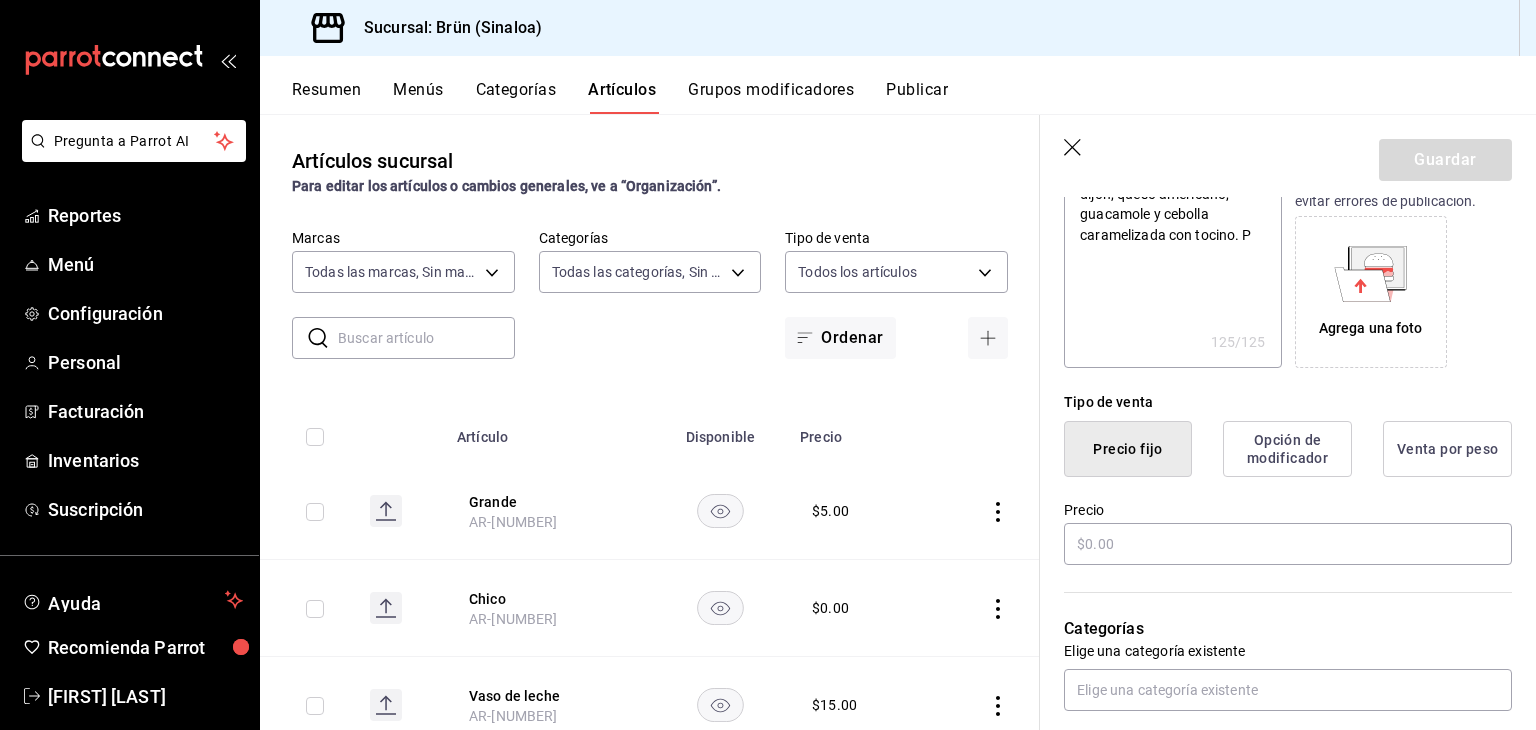 type on "x" 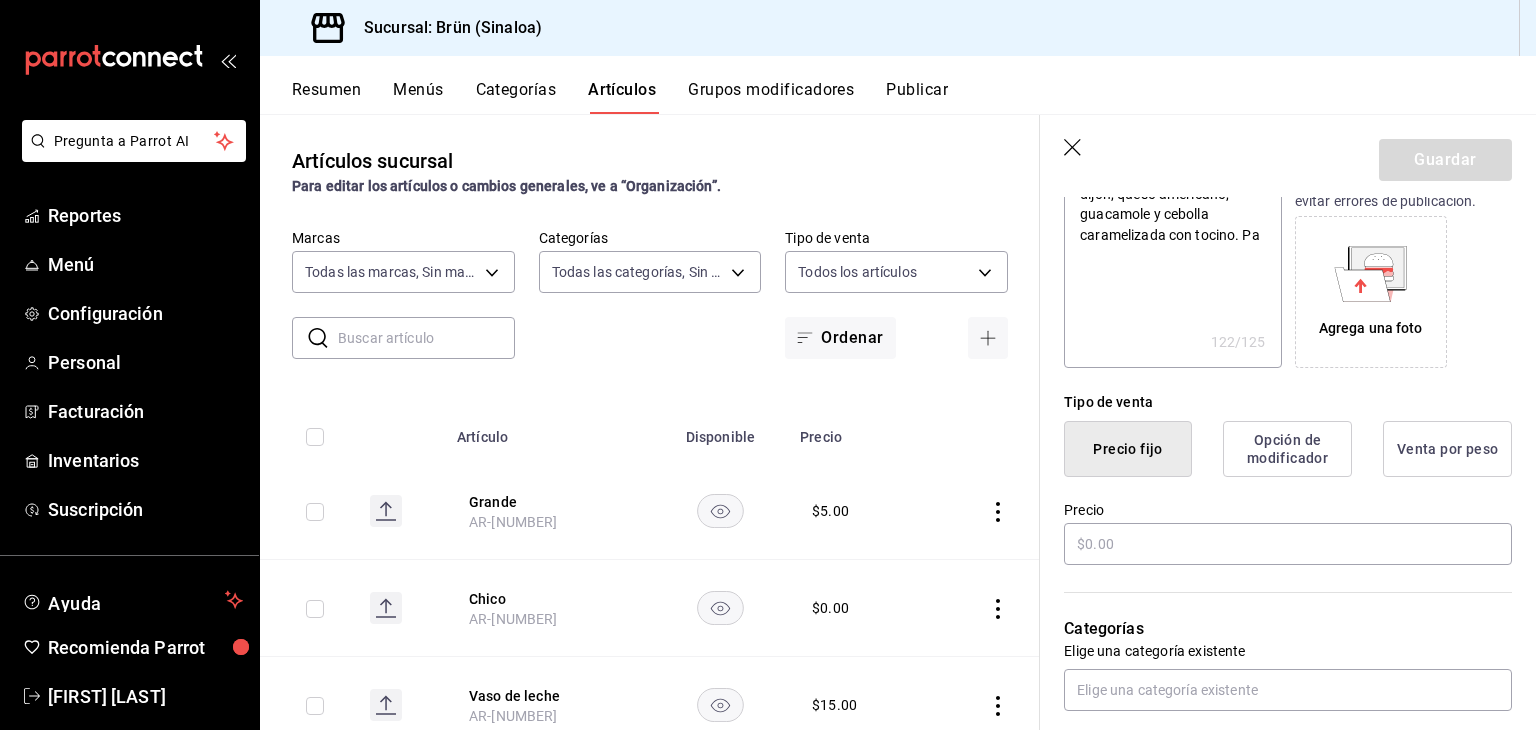 type on "x" 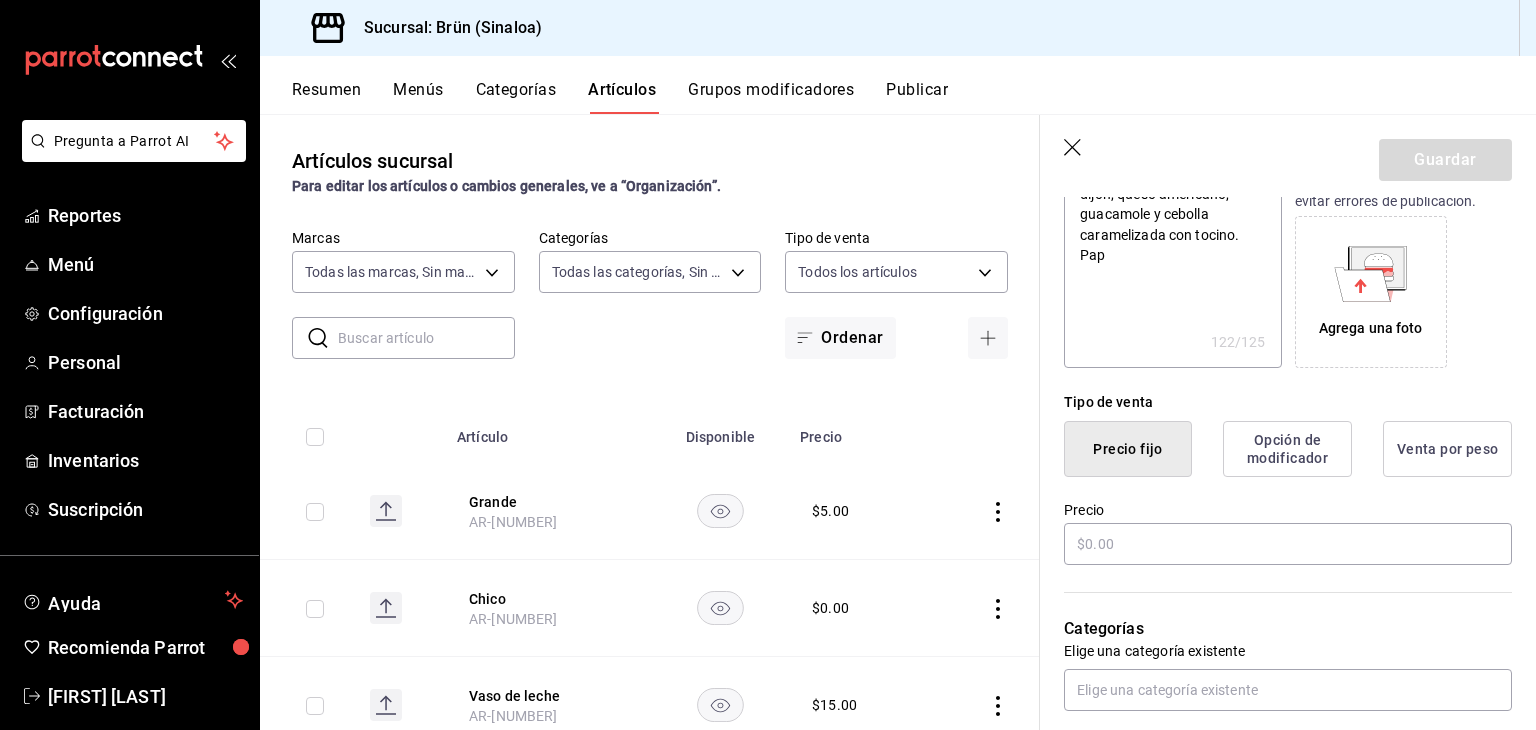 type on "Hamburguesa con tomate, lechuga, mayonesa, mostaza dijon, queso americano, guacamole y cebolla caramelizada con tocino. Papa" 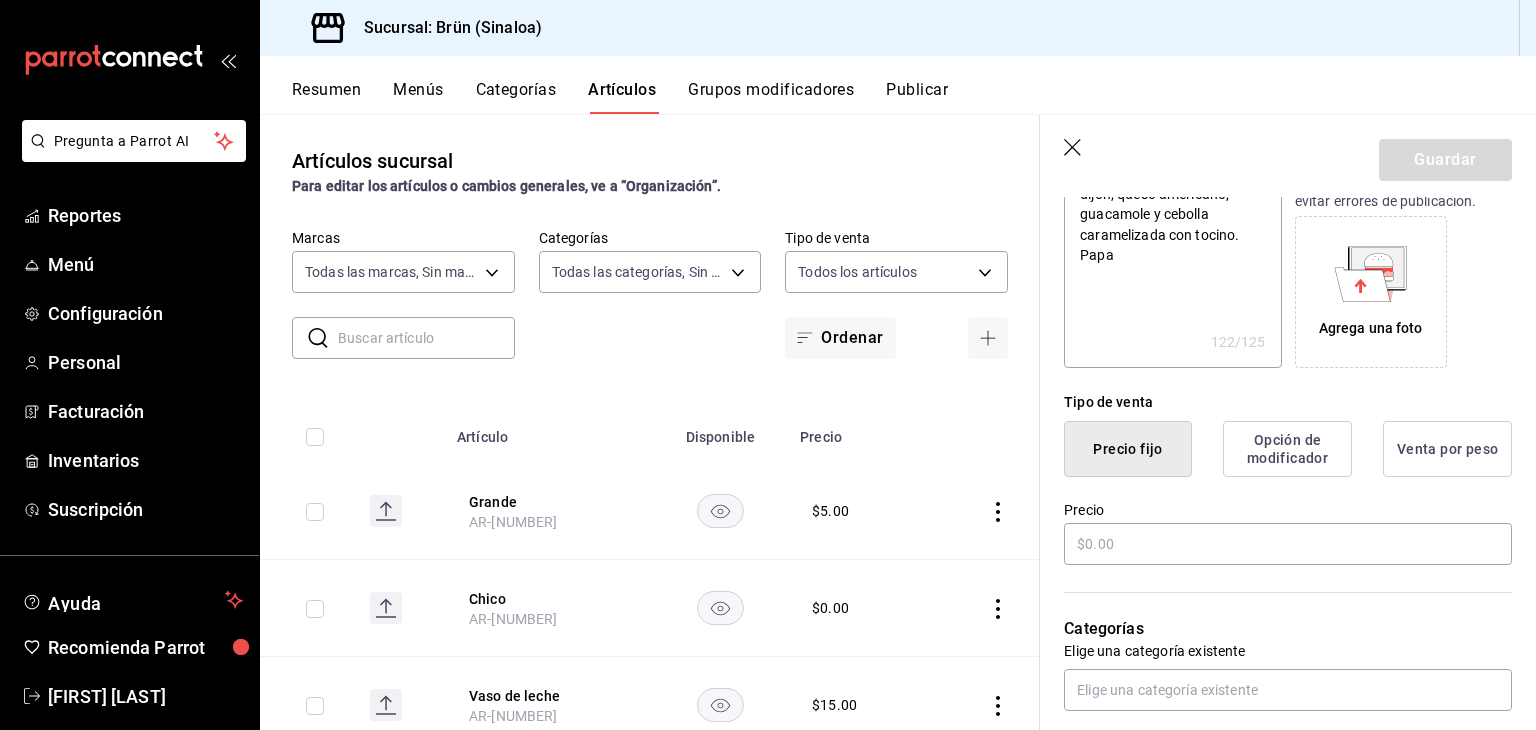 type on "x" 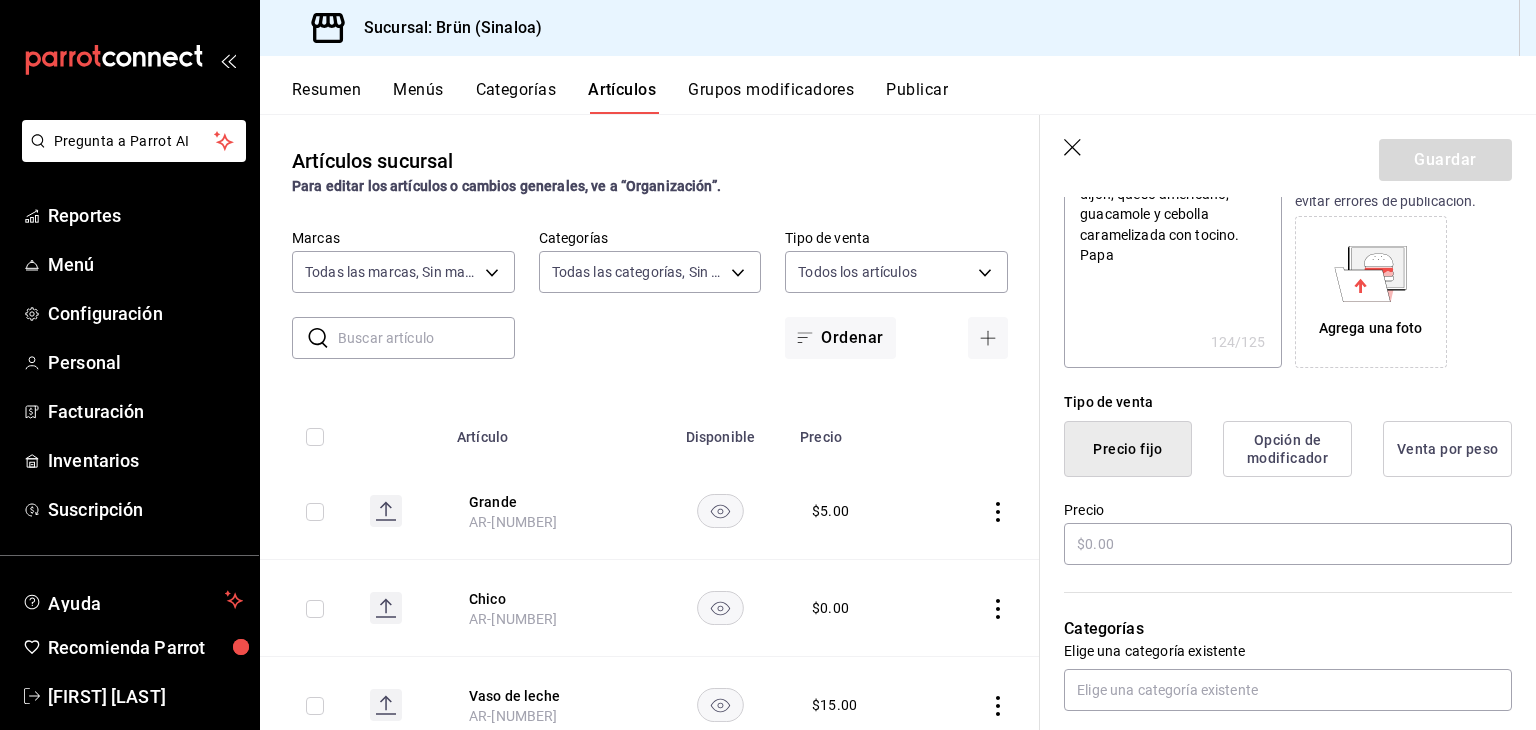 type on "Hamburguesa con tomate, lechuga, mayonesa, mostaza dijon, queso americano, guacamole y cebolla caramelizada con tocino. Papas" 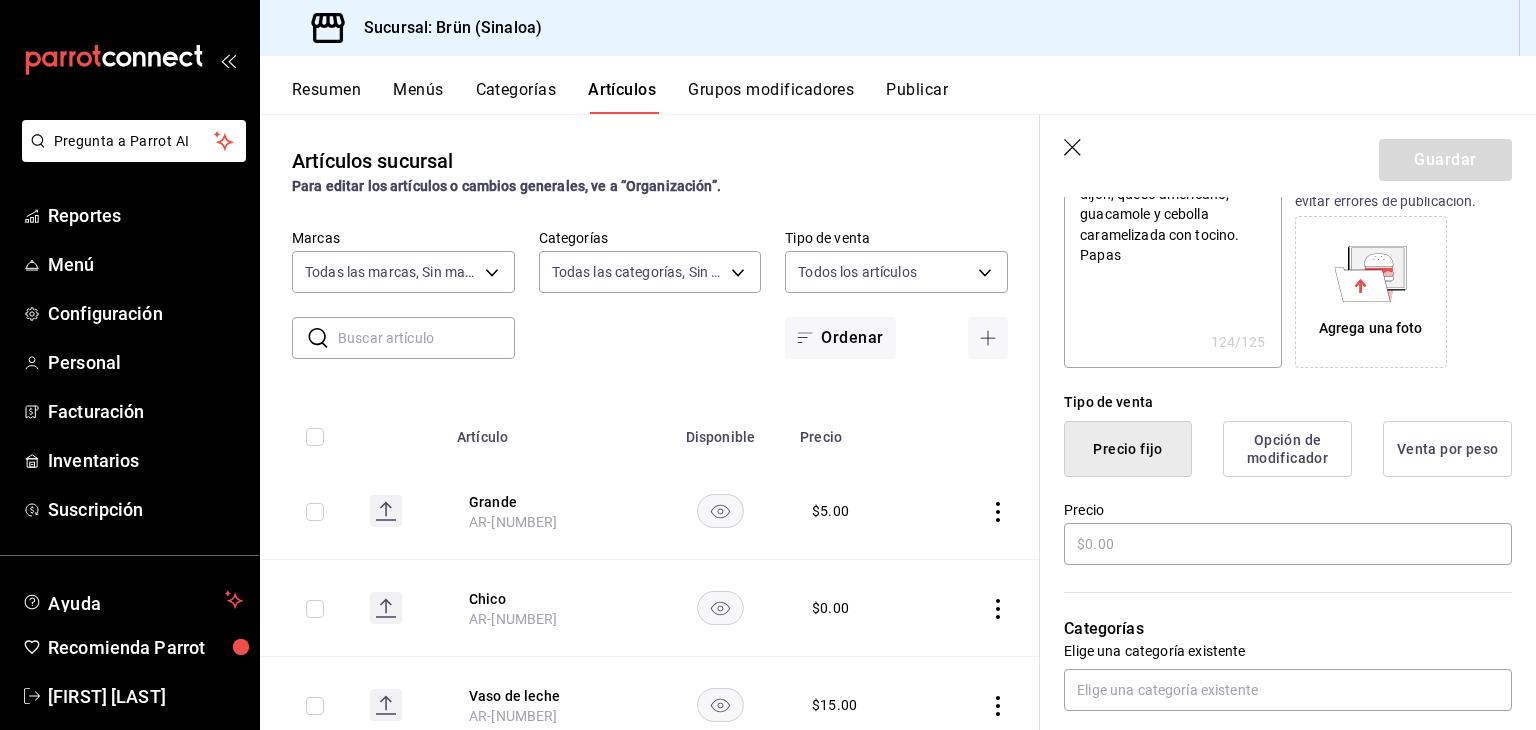 type on "x" 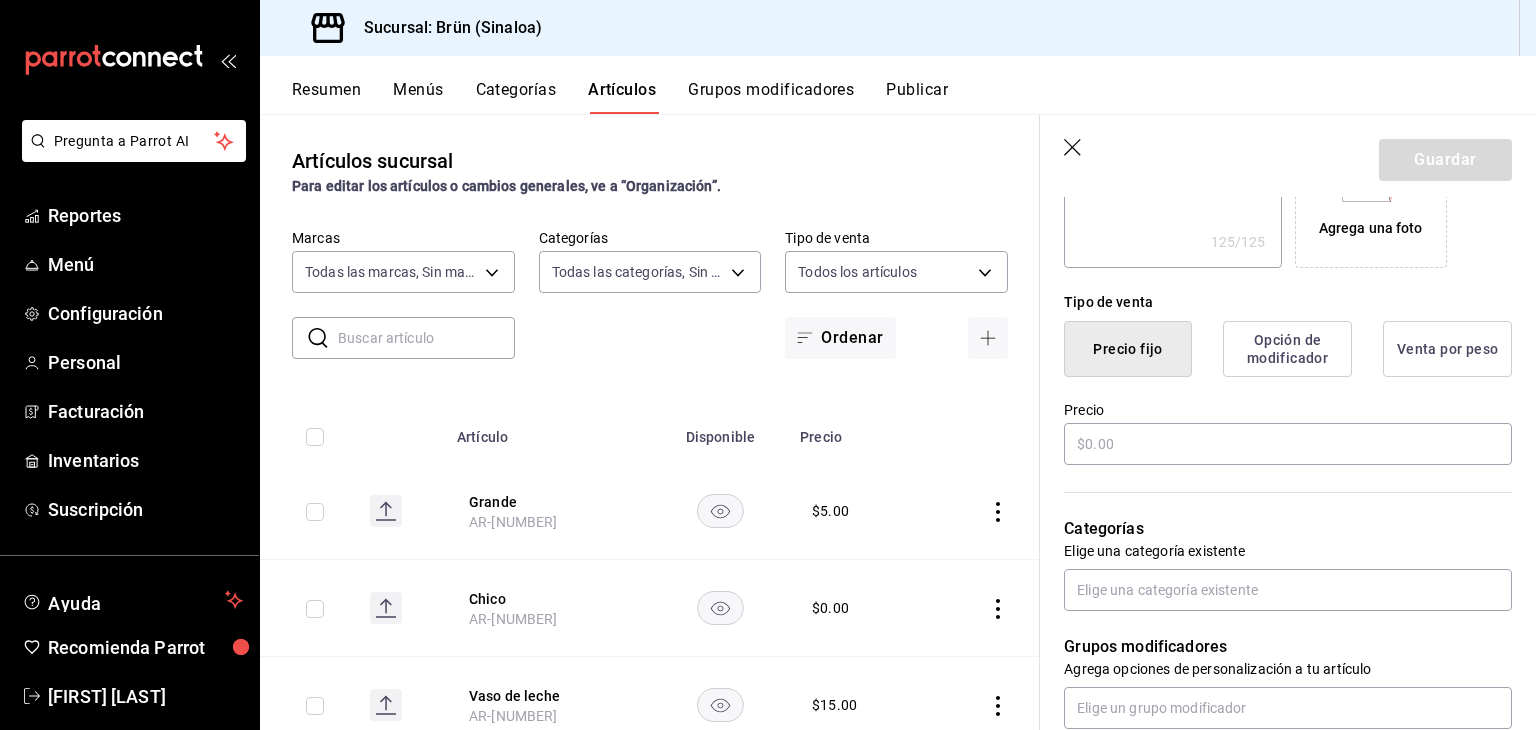 scroll, scrollTop: 500, scrollLeft: 0, axis: vertical 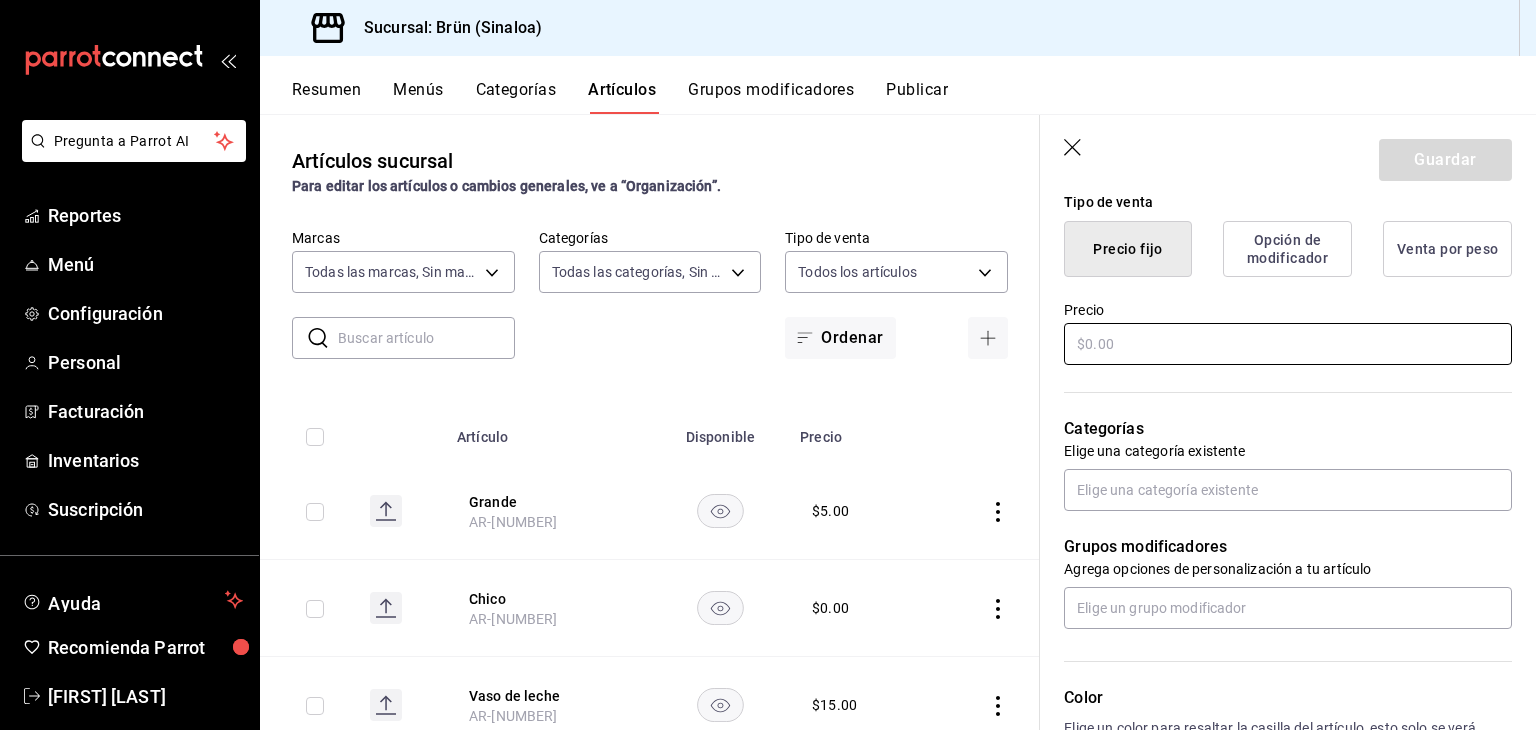 type on "Hamburguesa con tomate, lechuga, mayonesa, mostaza dijon, queso americano, guacamole y cebolla caramelizada con tocino. Papas" 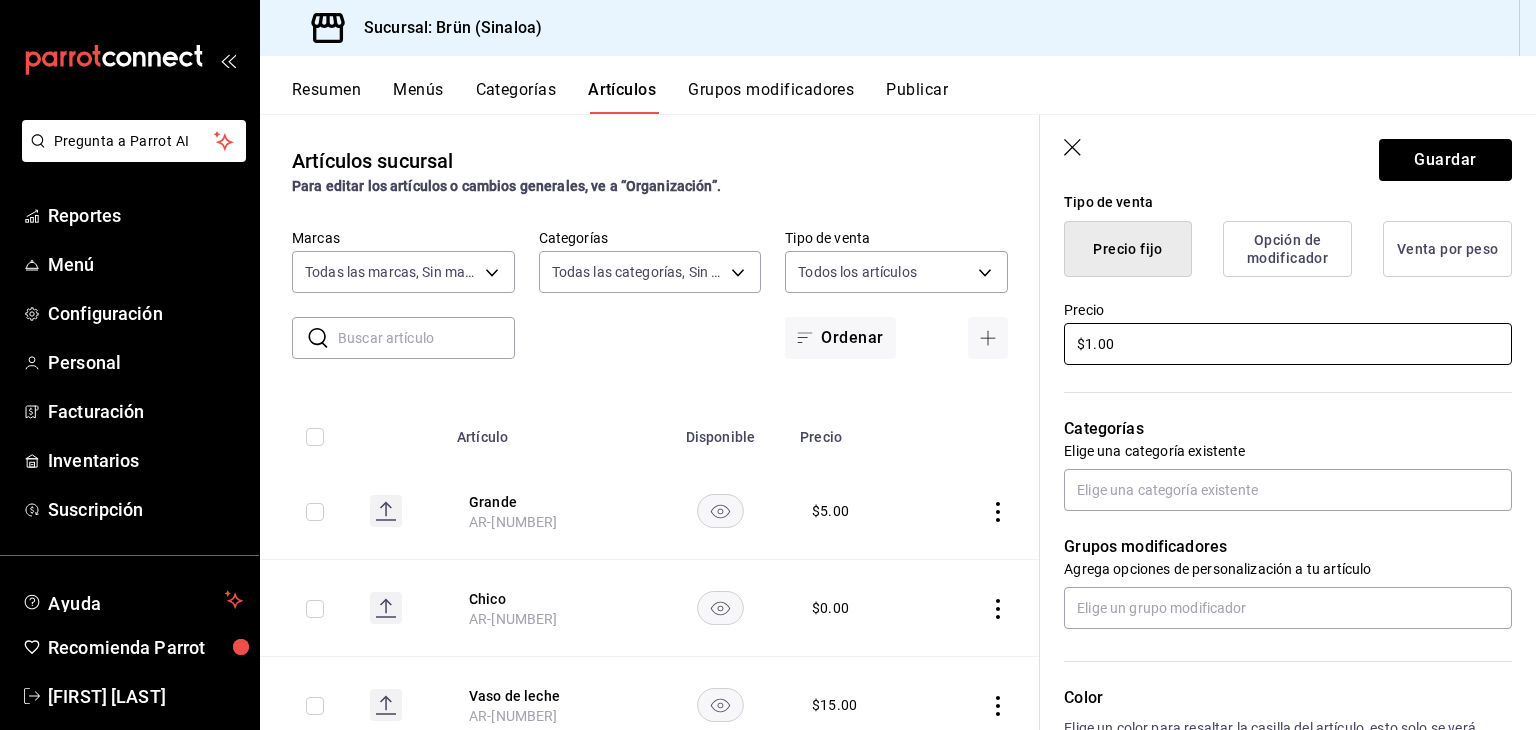 type on "x" 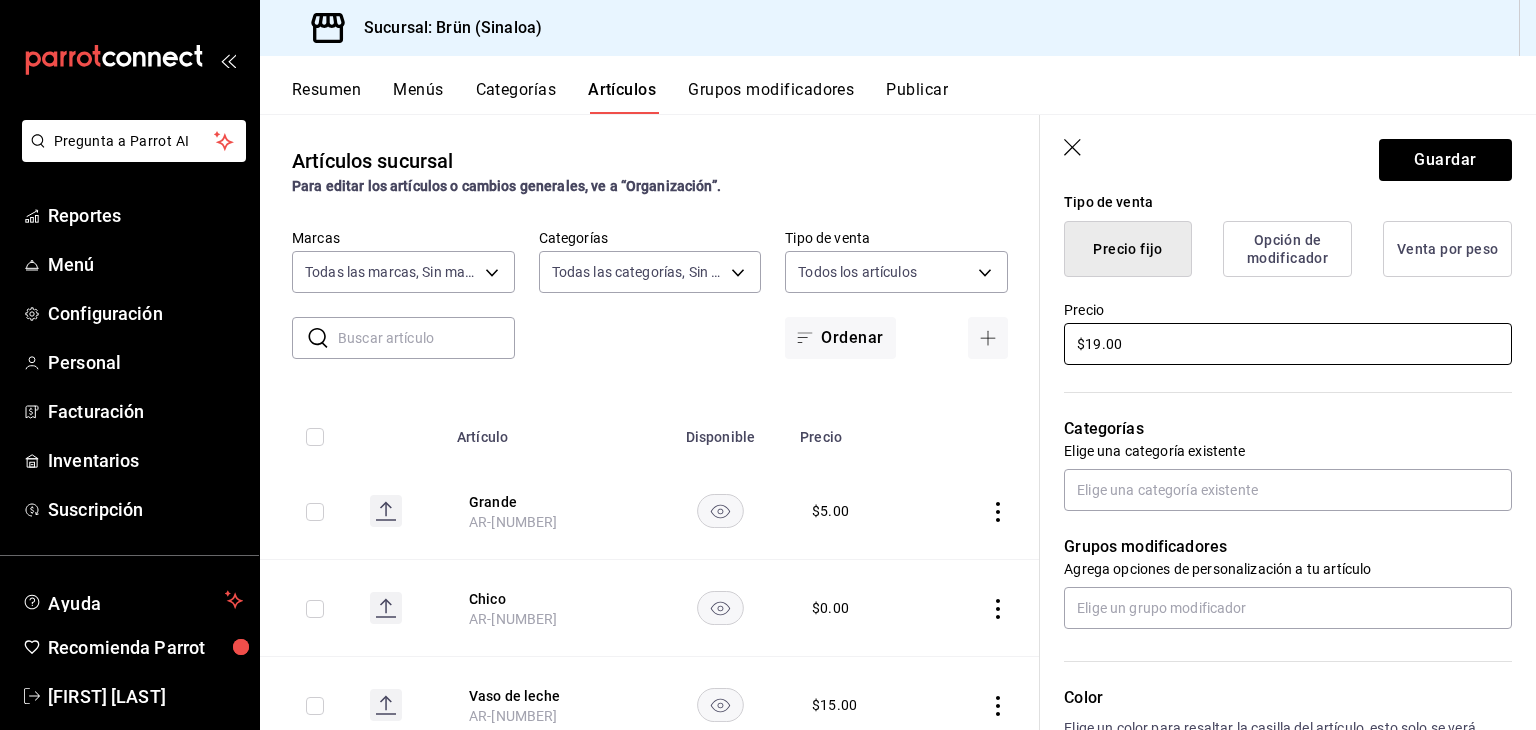 type on "$190.00" 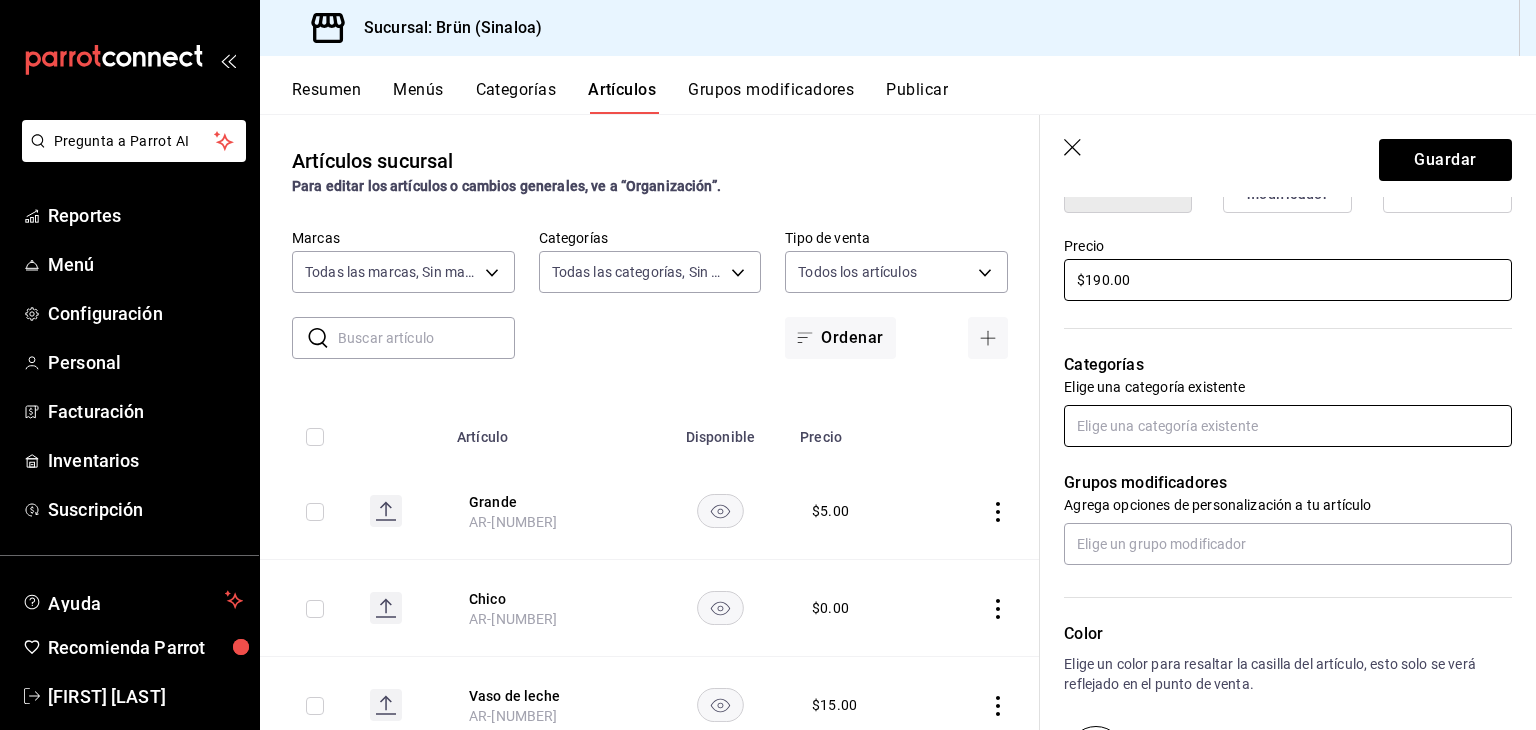 scroll, scrollTop: 600, scrollLeft: 0, axis: vertical 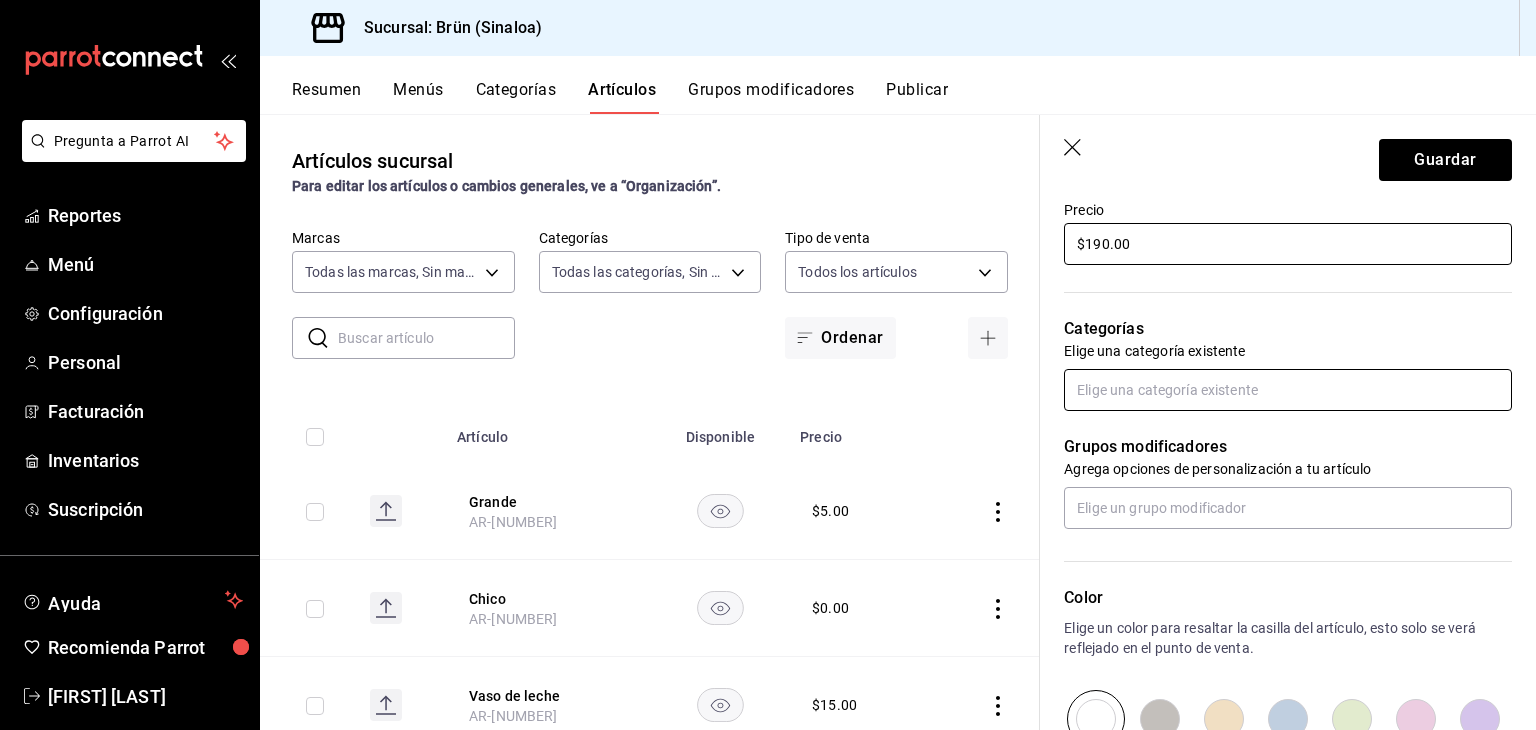 type on "$190.00" 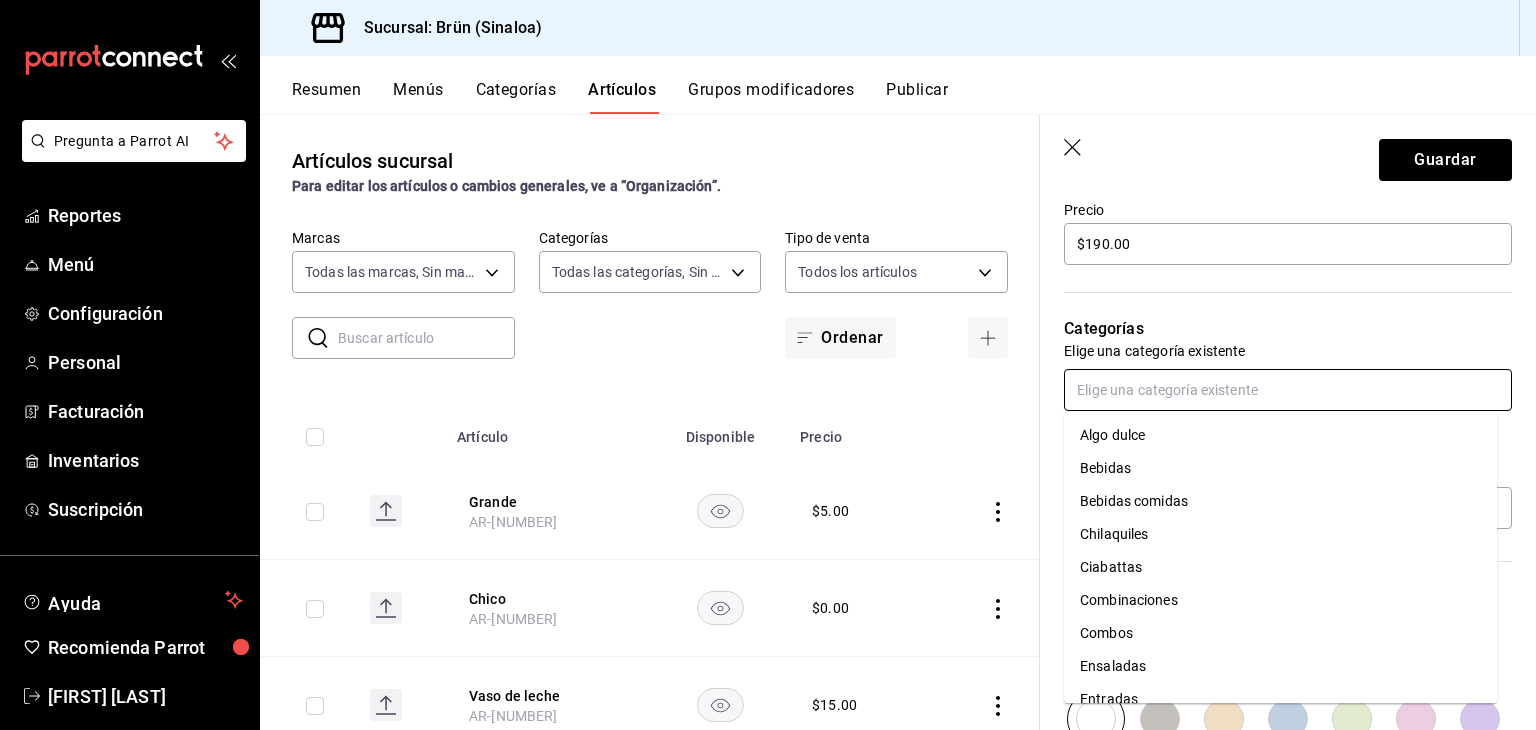 click at bounding box center [1288, 390] 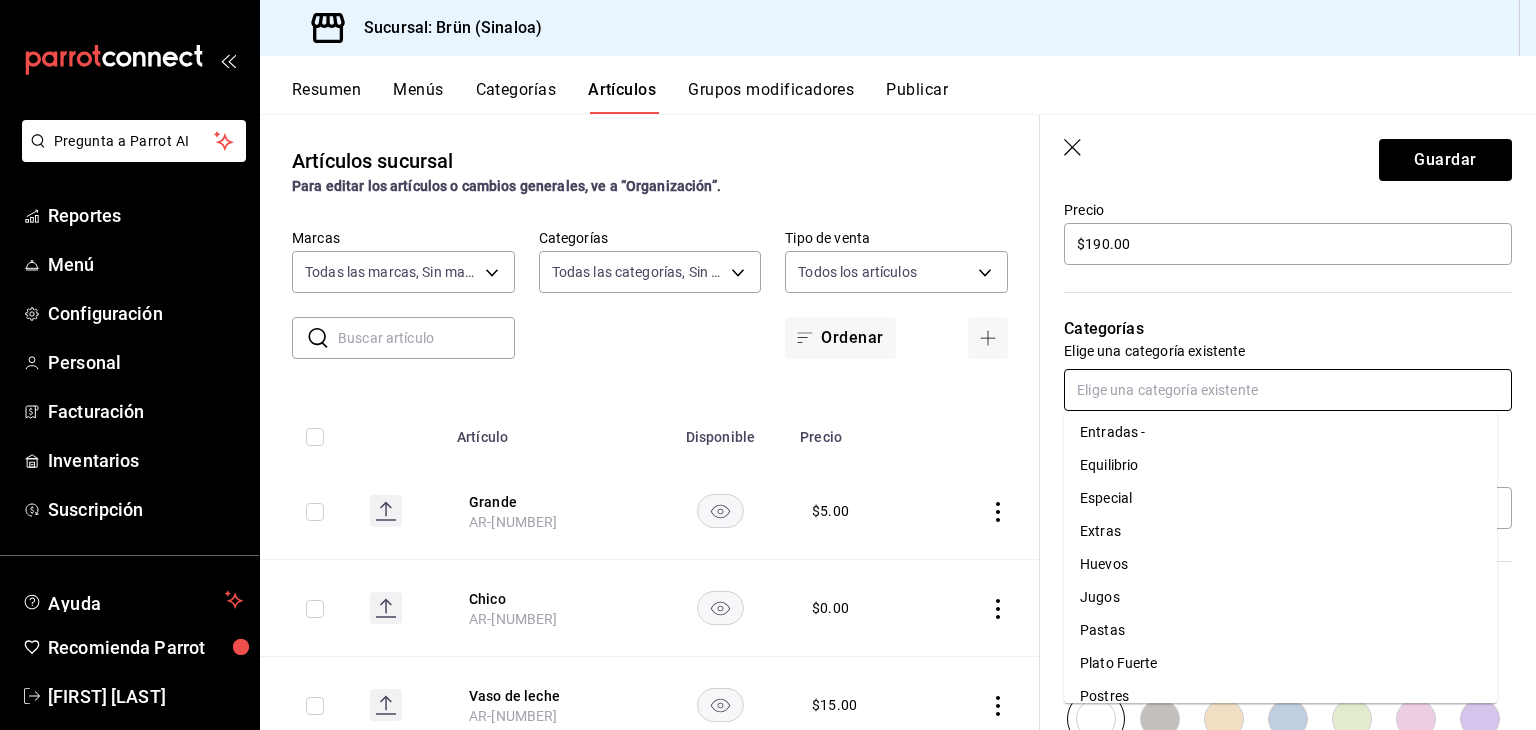scroll, scrollTop: 351, scrollLeft: 0, axis: vertical 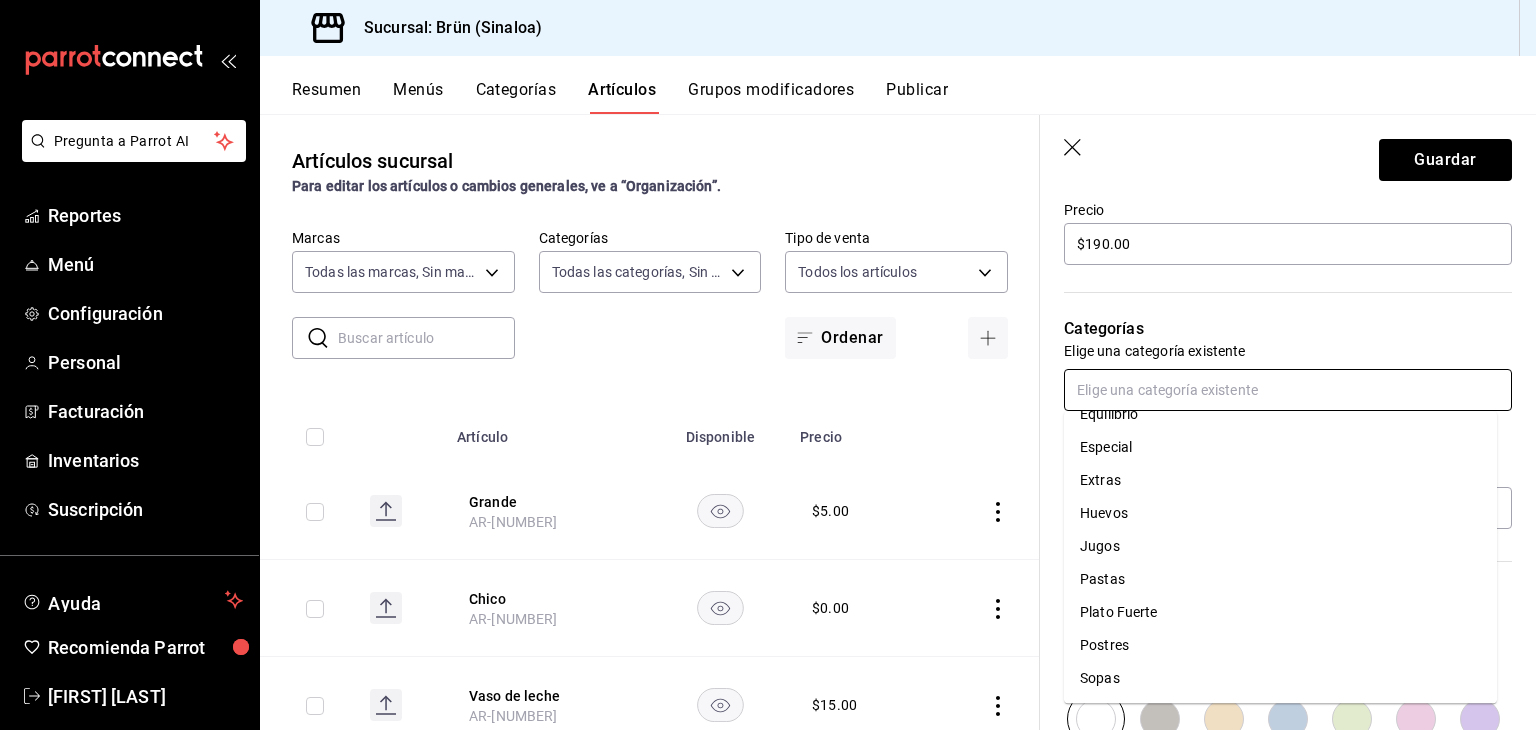 click on "Plato Fuerte" at bounding box center (1280, 612) 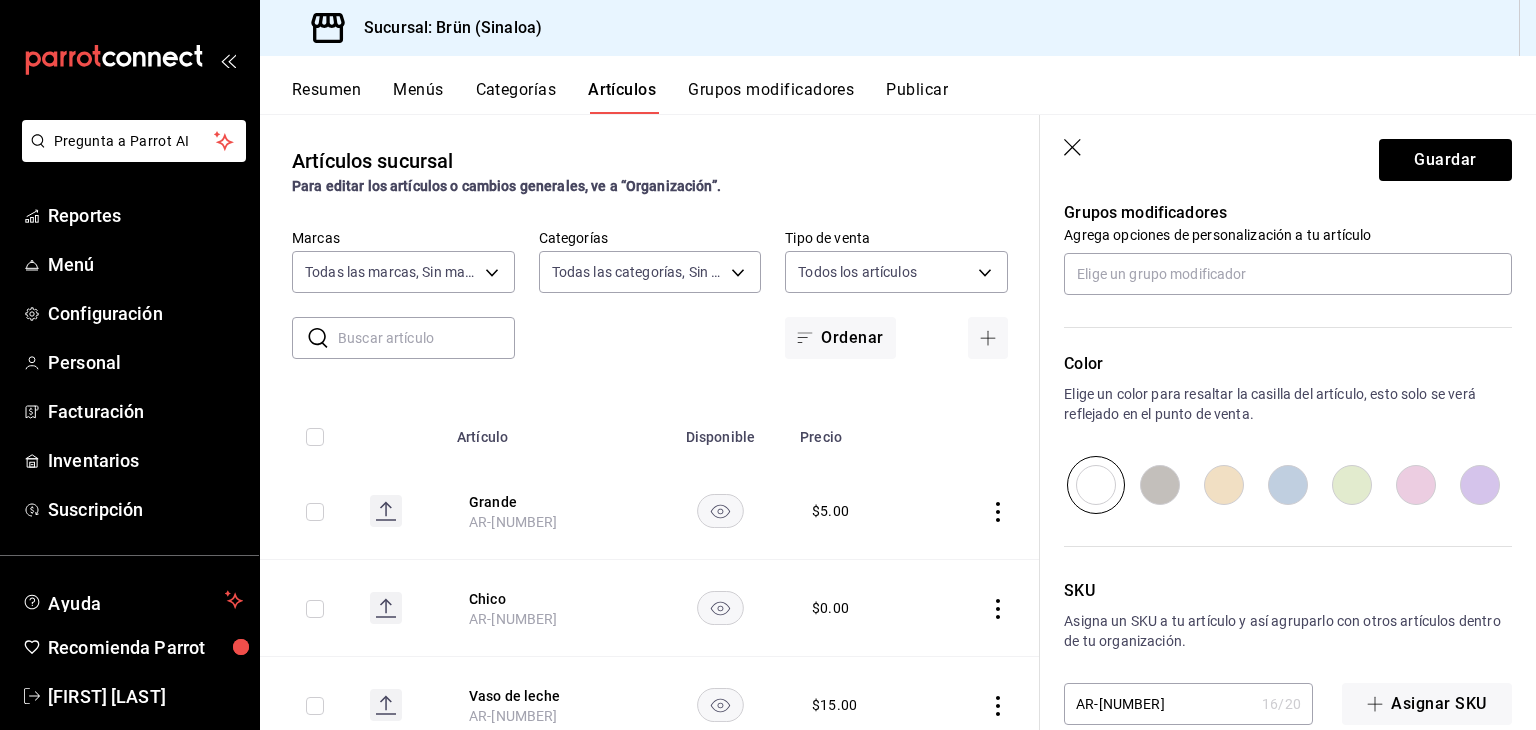 scroll, scrollTop: 934, scrollLeft: 0, axis: vertical 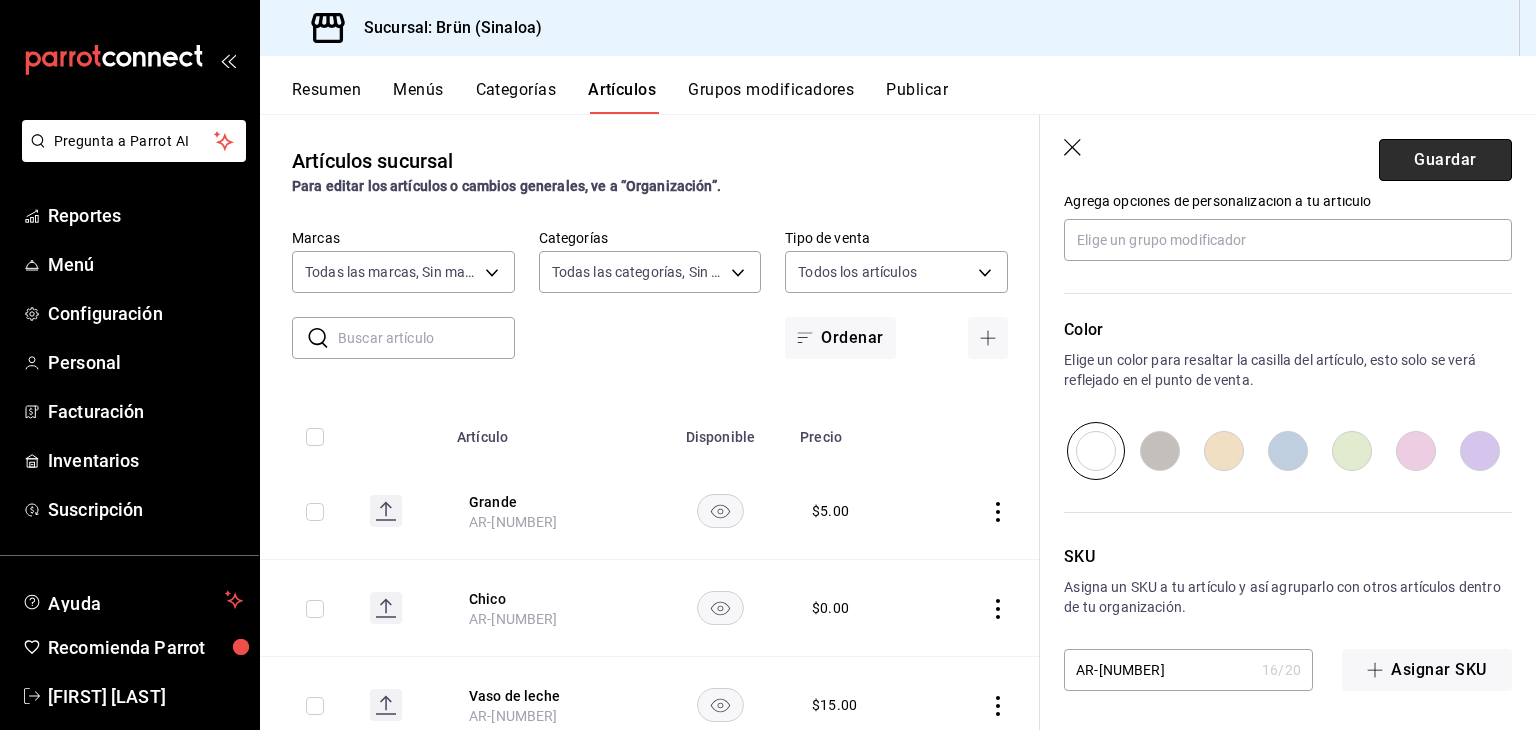 click on "Guardar" at bounding box center [1445, 160] 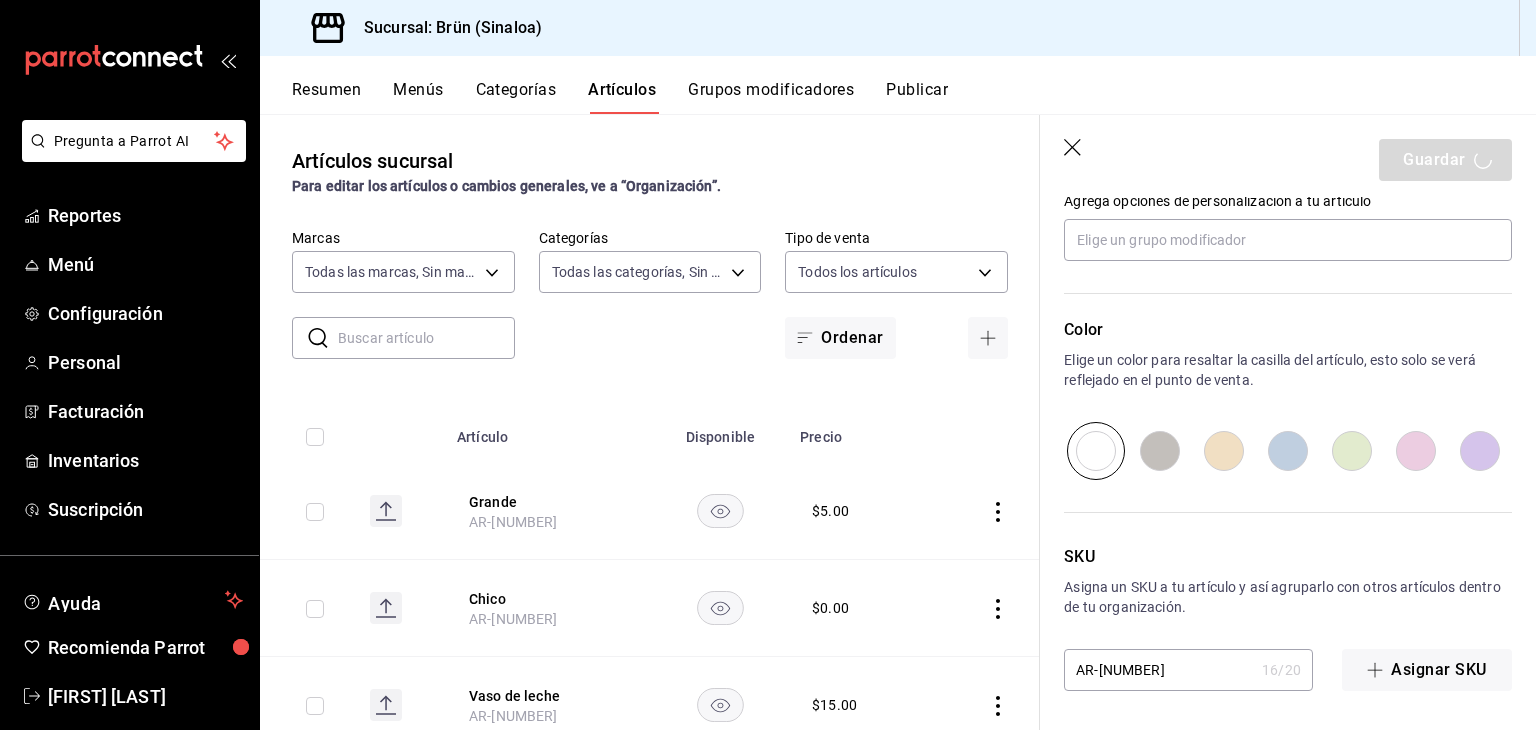 type on "x" 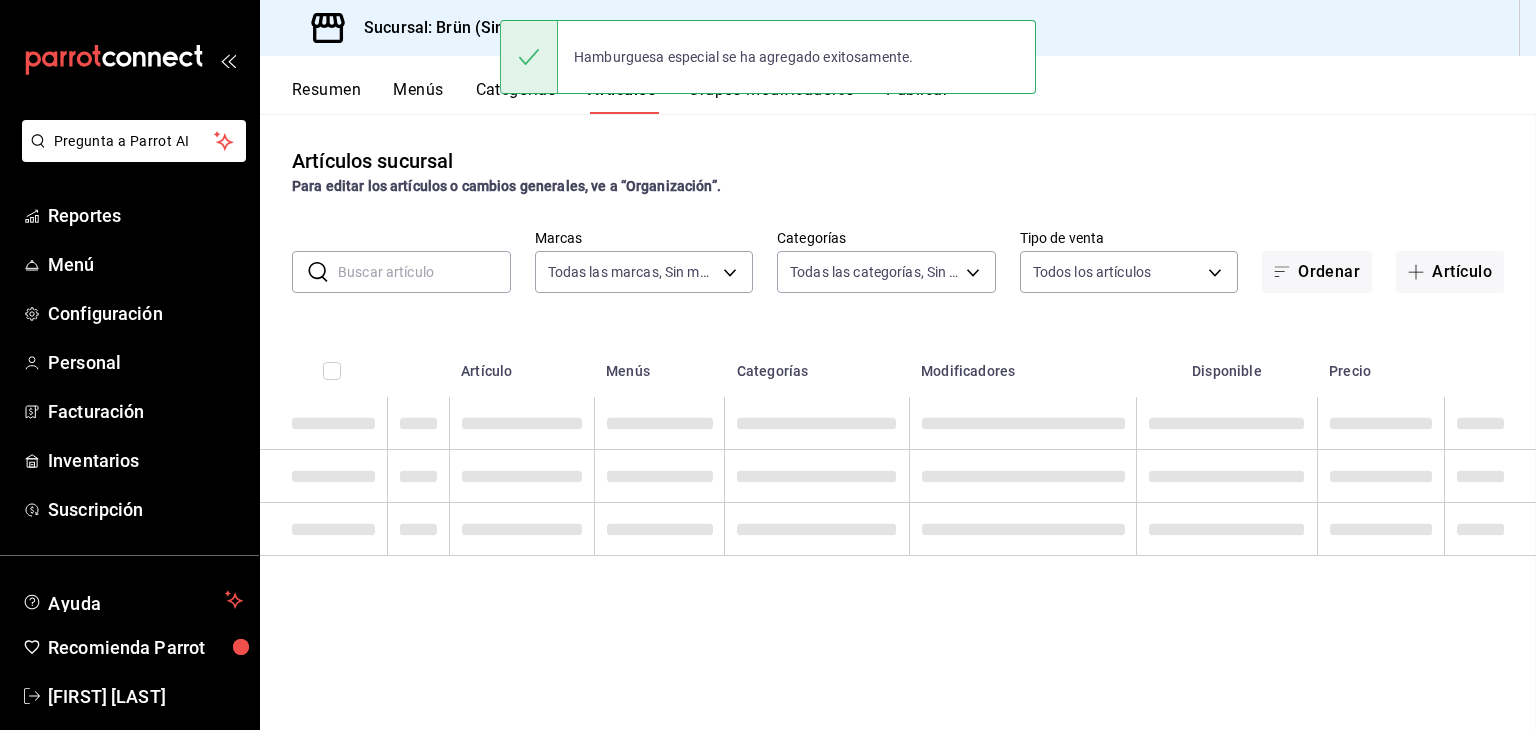 scroll, scrollTop: 0, scrollLeft: 0, axis: both 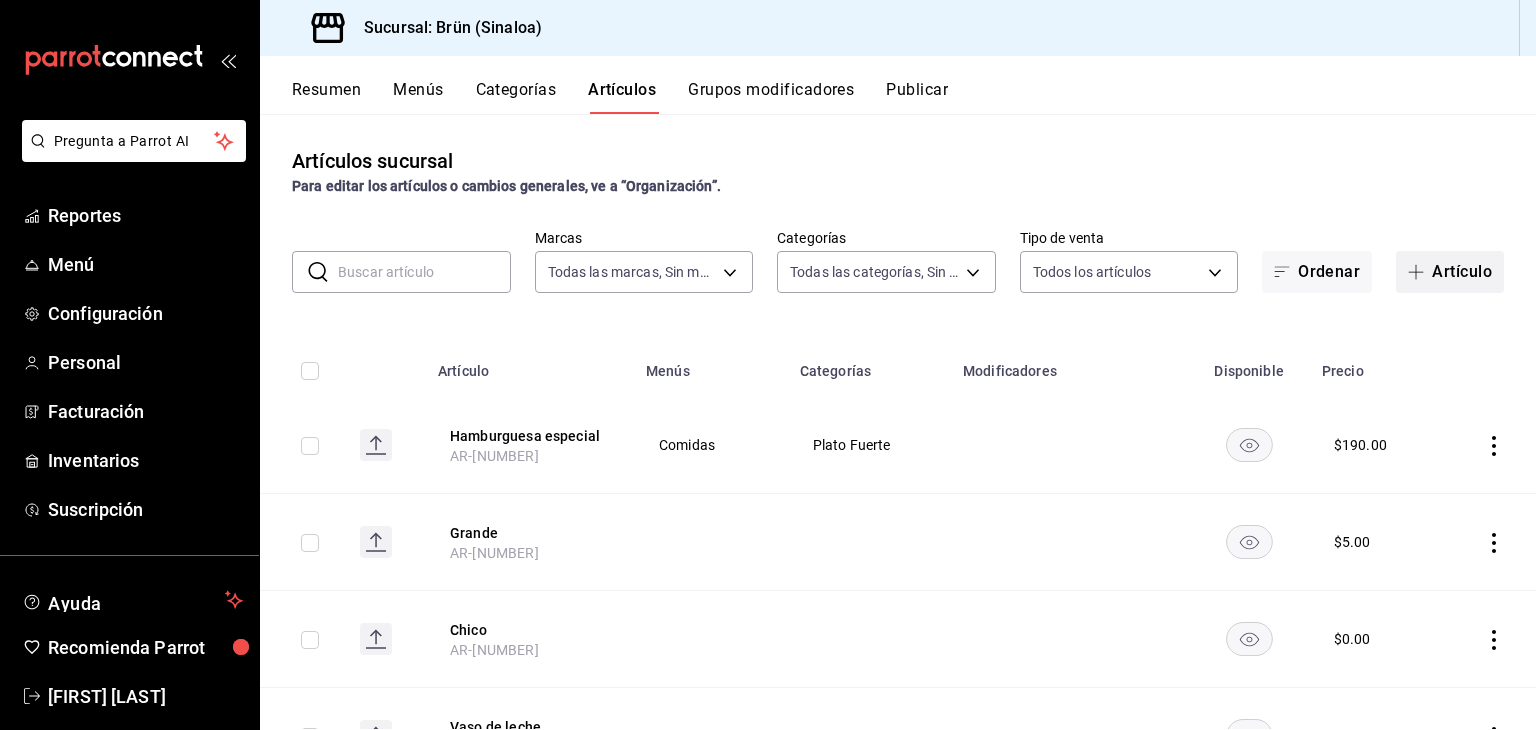 click on "Artículo" at bounding box center [1450, 272] 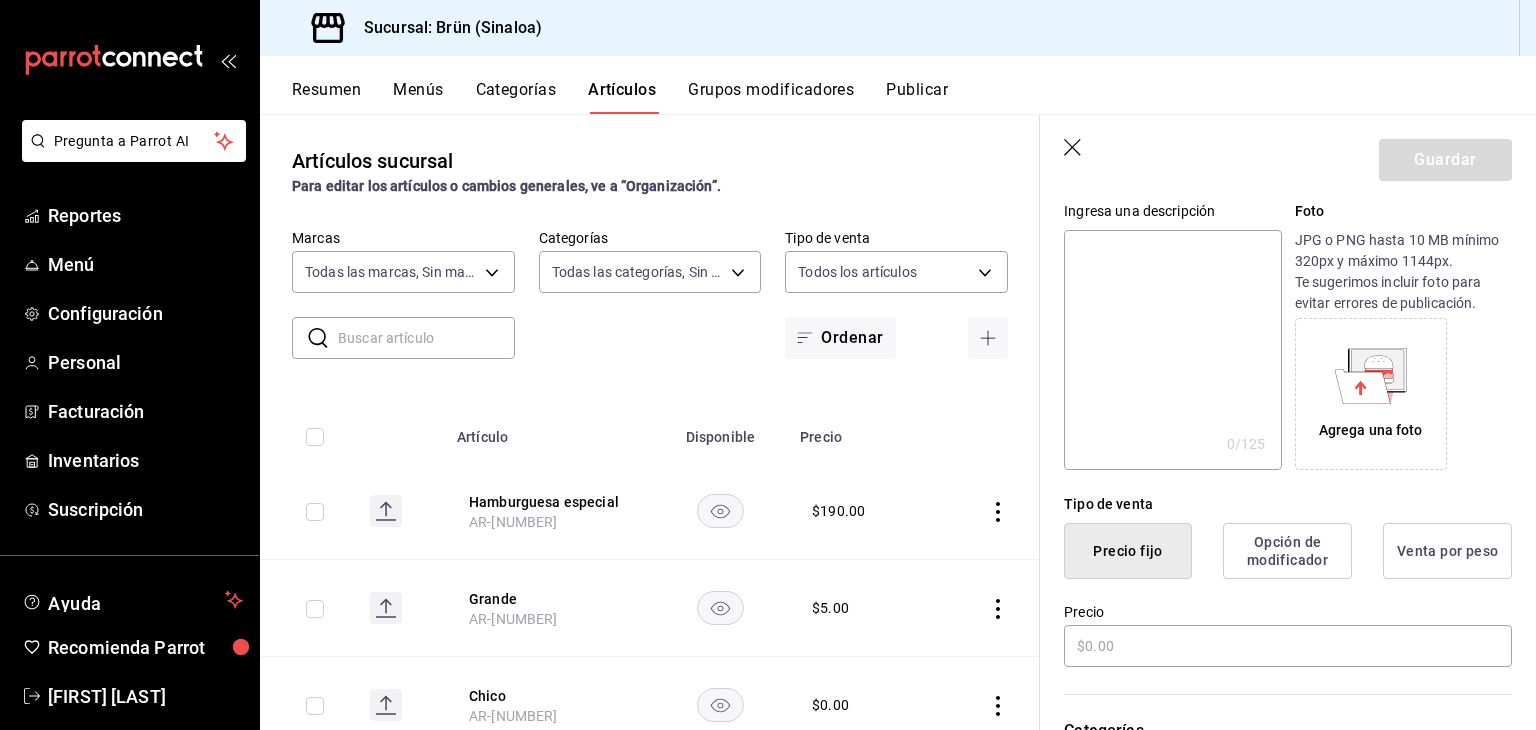 scroll, scrollTop: 200, scrollLeft: 0, axis: vertical 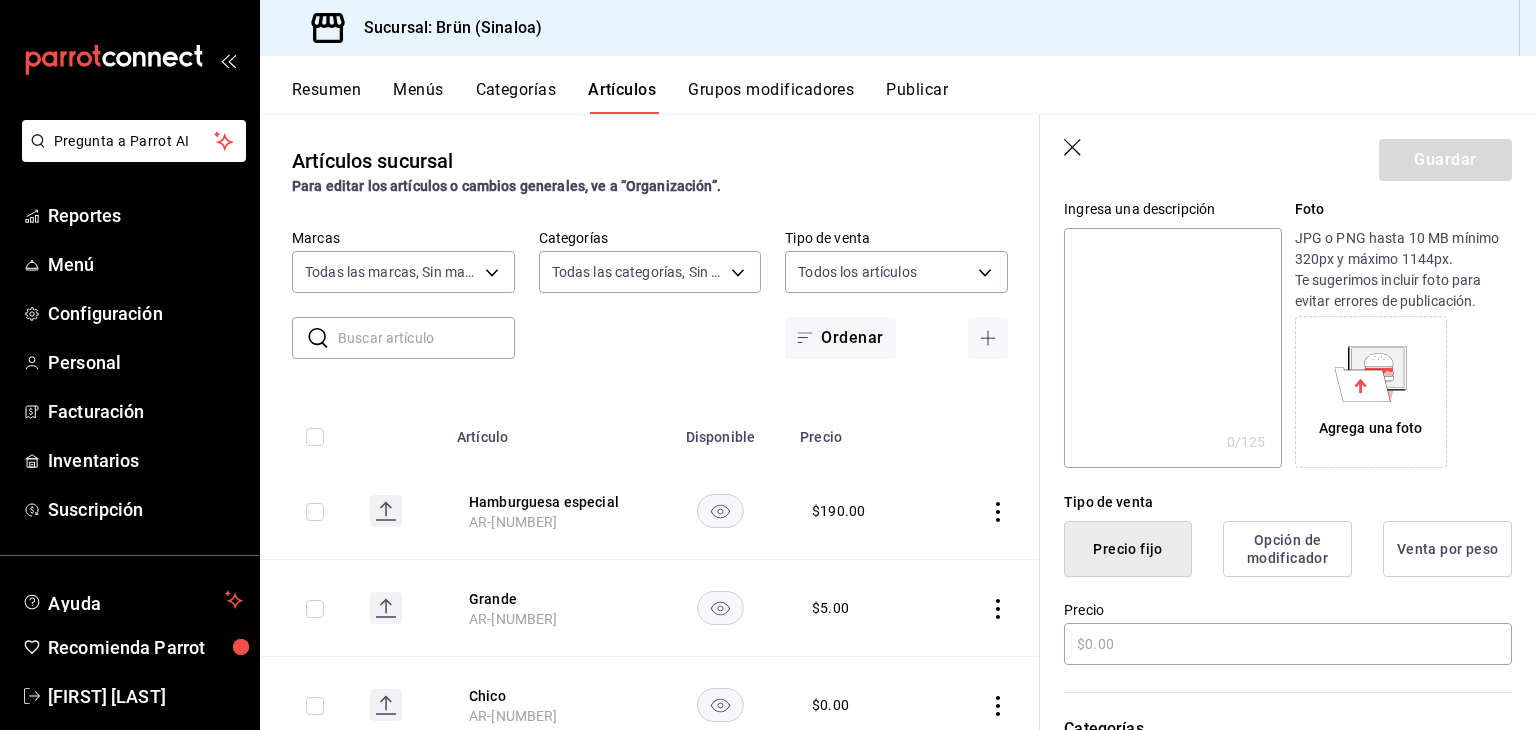 type on "Hamburguesa Combo" 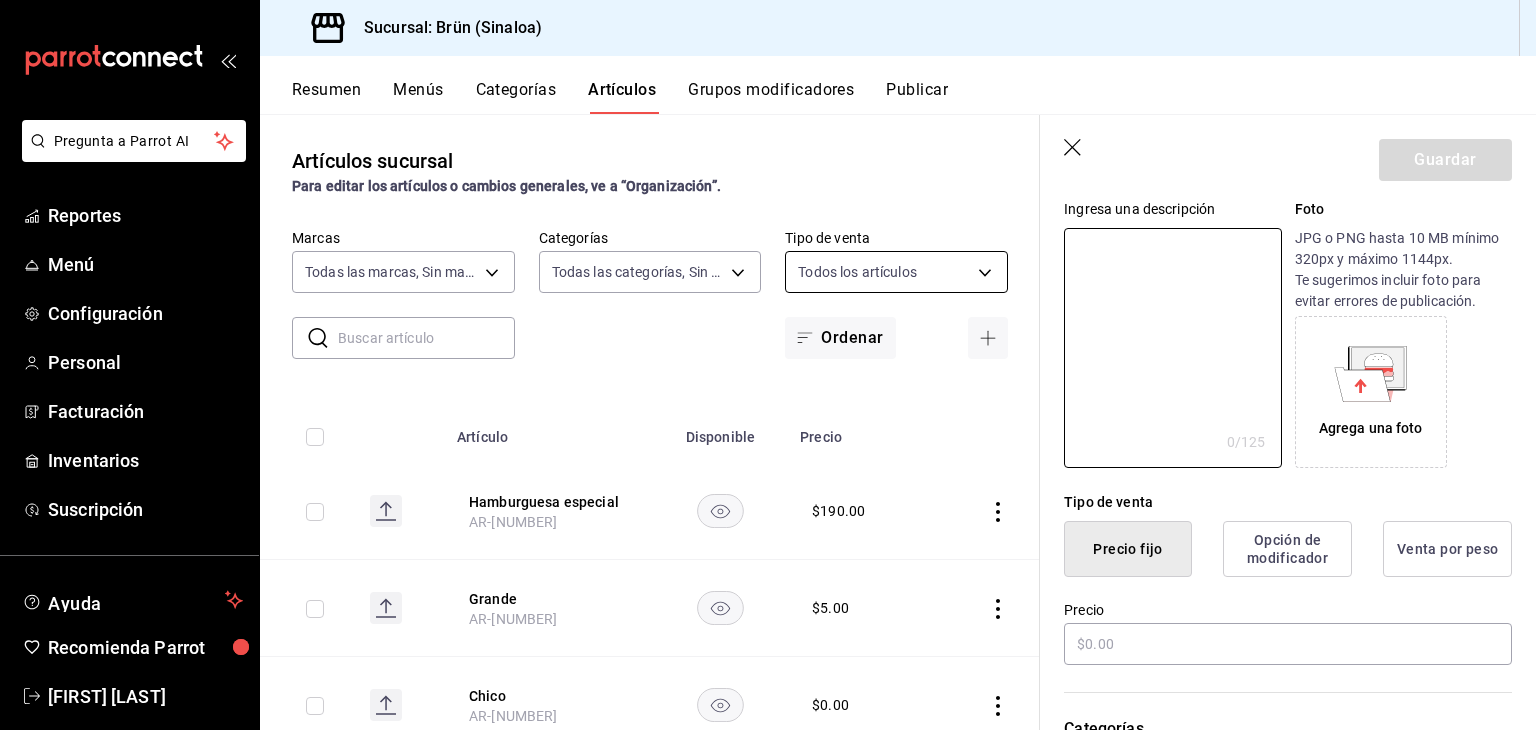 paste on "Hamburguesa con tomate, lechuga, mayonesa, mostaza dijon, queso americano, guacamole y cebolla caramelizada con tocino. Acomp" 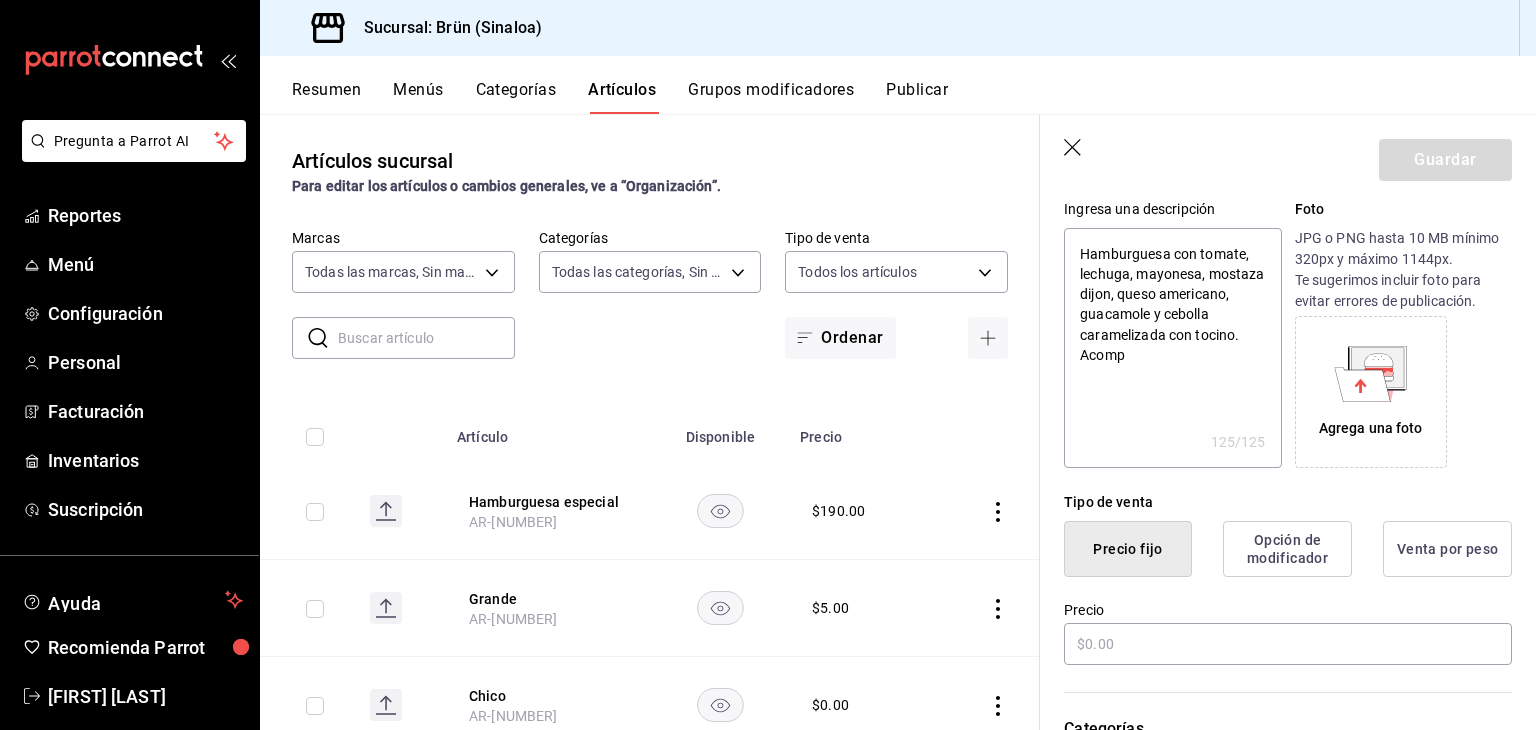 drag, startPoint x: 1154, startPoint y: 316, endPoint x: 1236, endPoint y: 313, distance: 82.05486 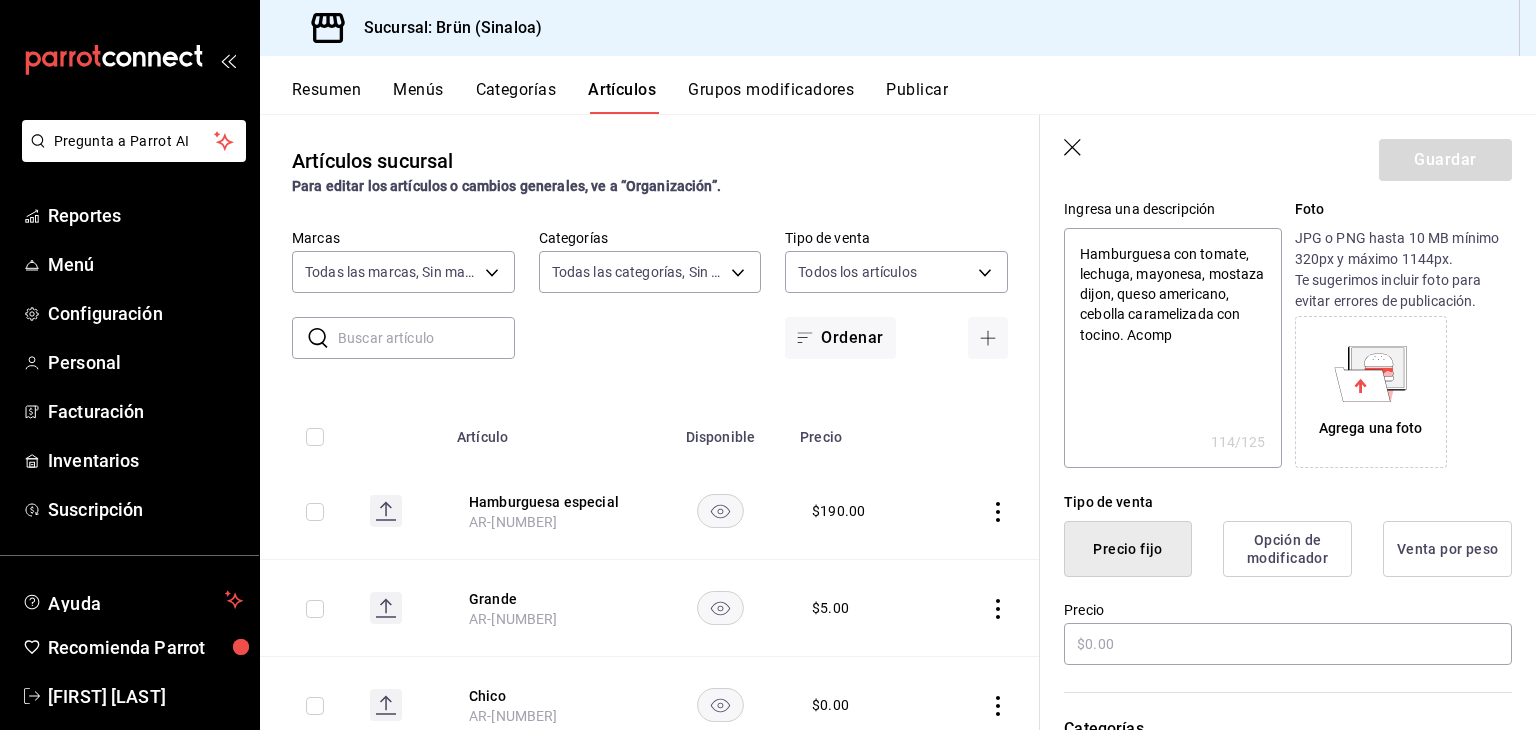 type on "Hamburguesa con tomate, lechuga, mayonesa, mostaza dijon, queso americano, cebolla caramelizada con tocino. Acomp" 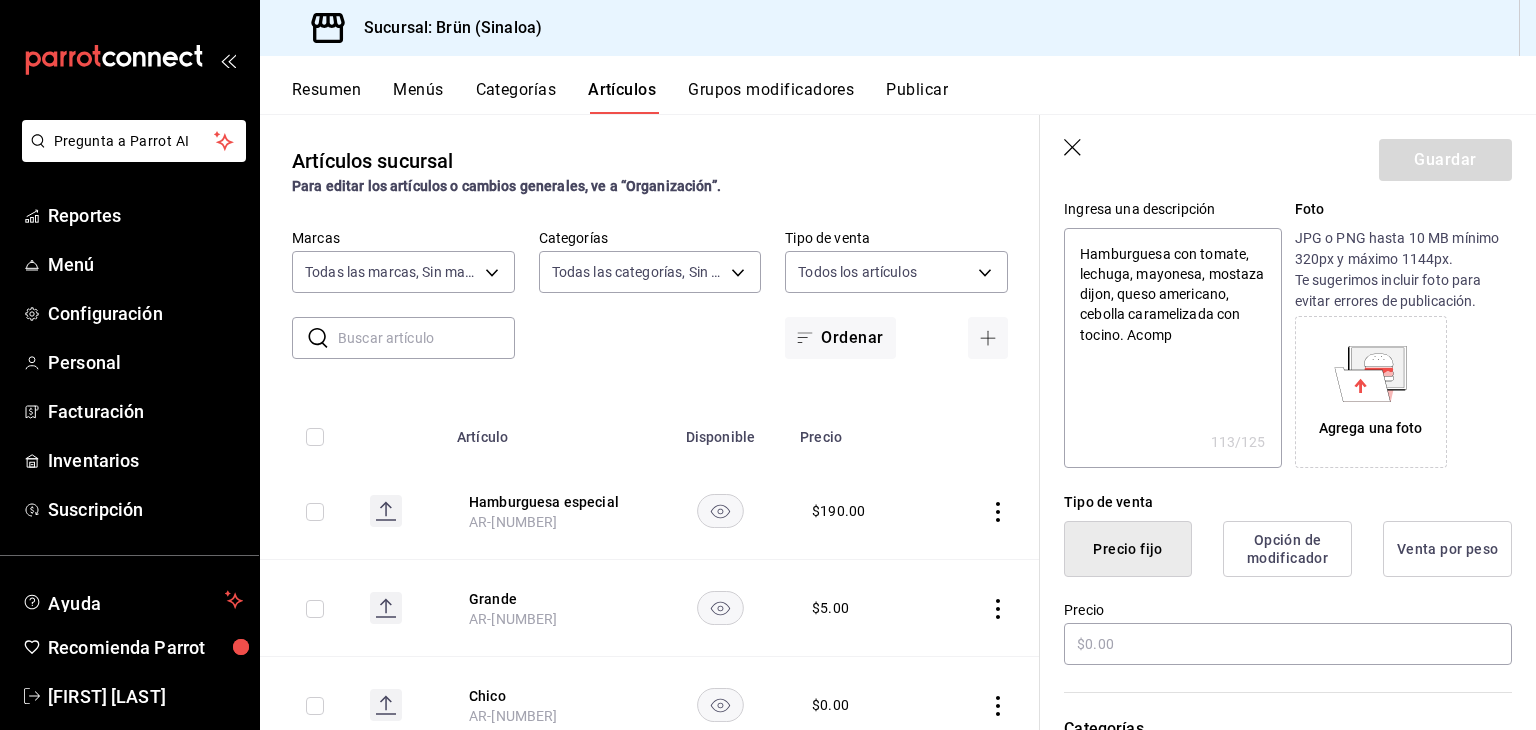 type on "Hamburguesa con tomate, lechuga, mayonesa, mostaza dijon, queso americano, cebolla caramelizada . Acomp" 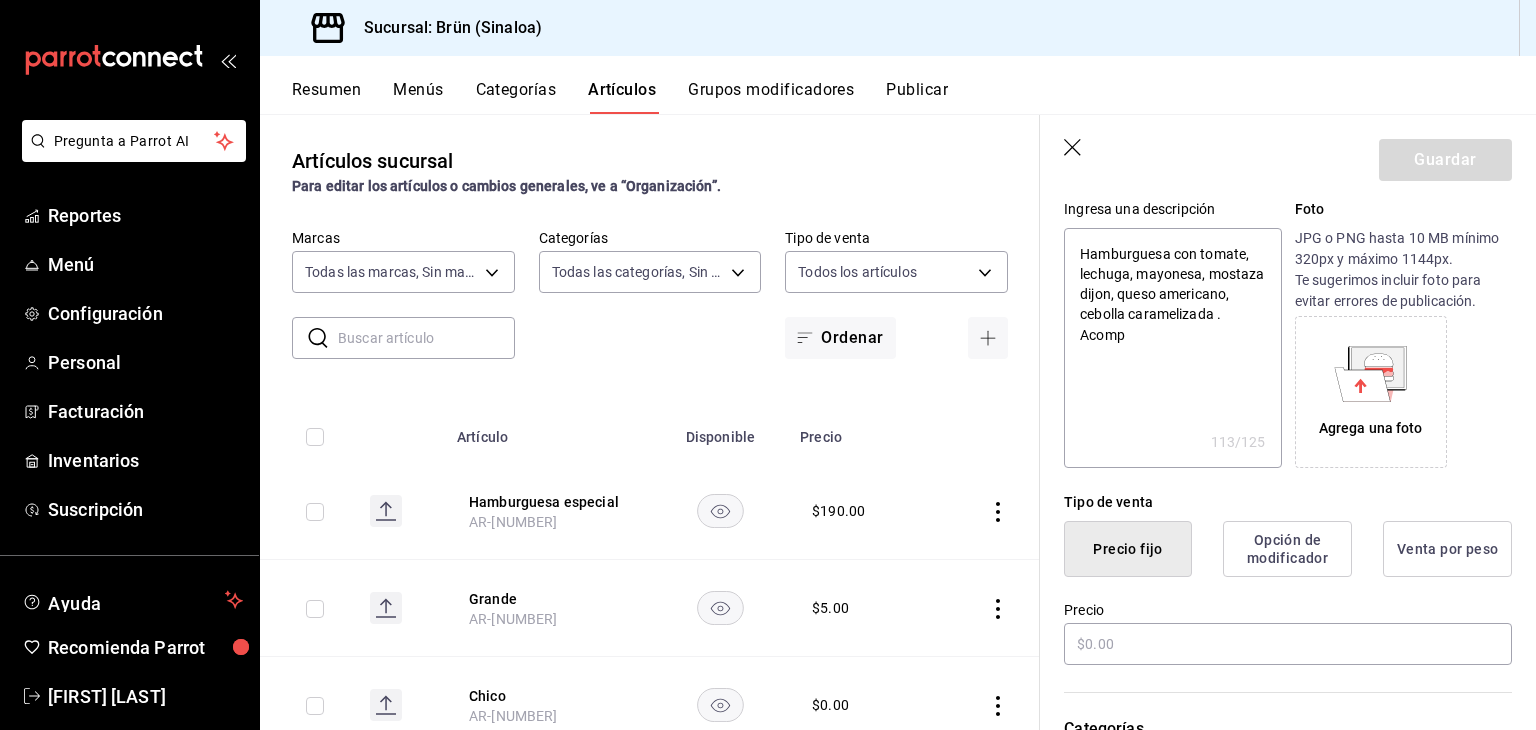 drag, startPoint x: 1170, startPoint y: 335, endPoint x: 1234, endPoint y: 340, distance: 64.195015 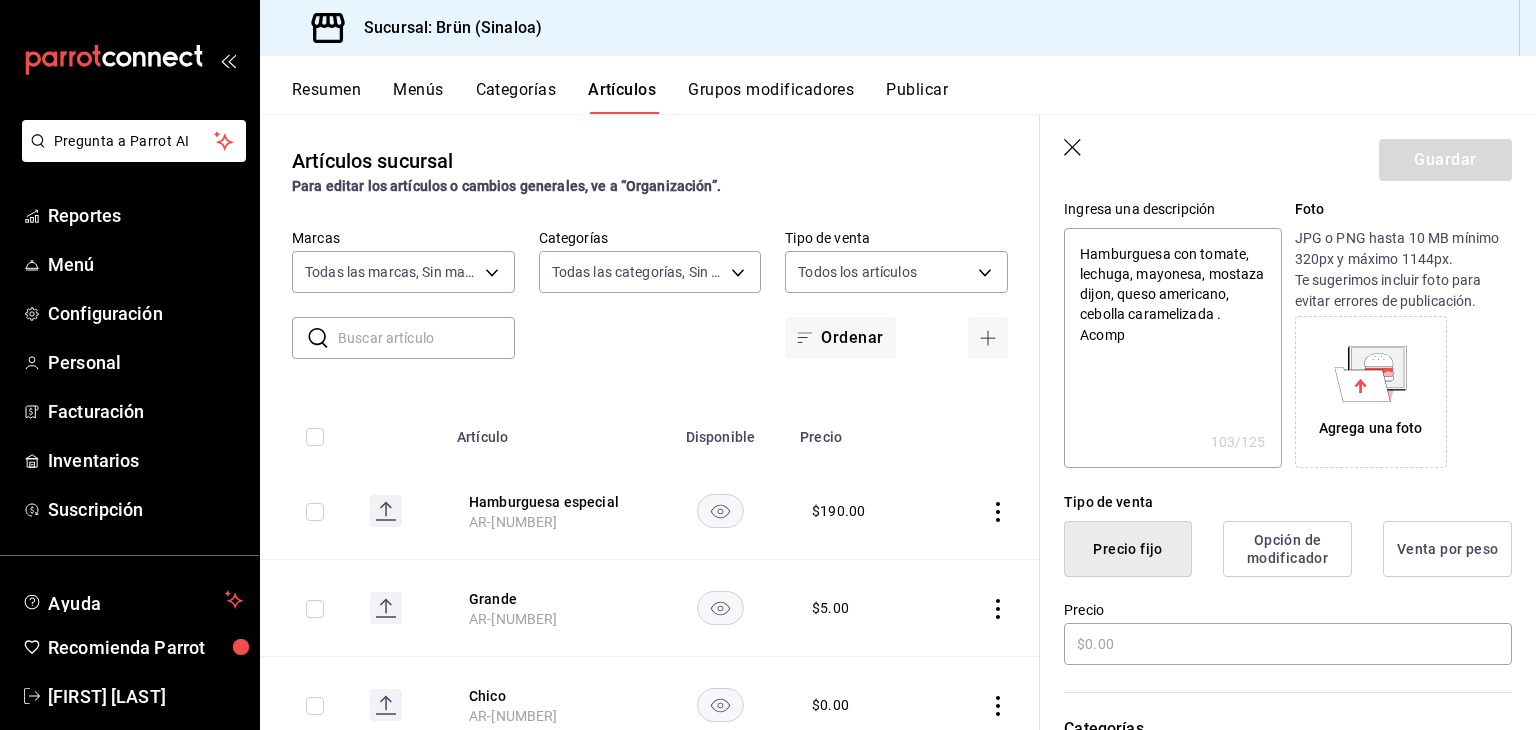 type on "Hamburguesa con tomate, lechuga, mayonesa, mostaza dijon, queso americano, cebolla caramelizada" 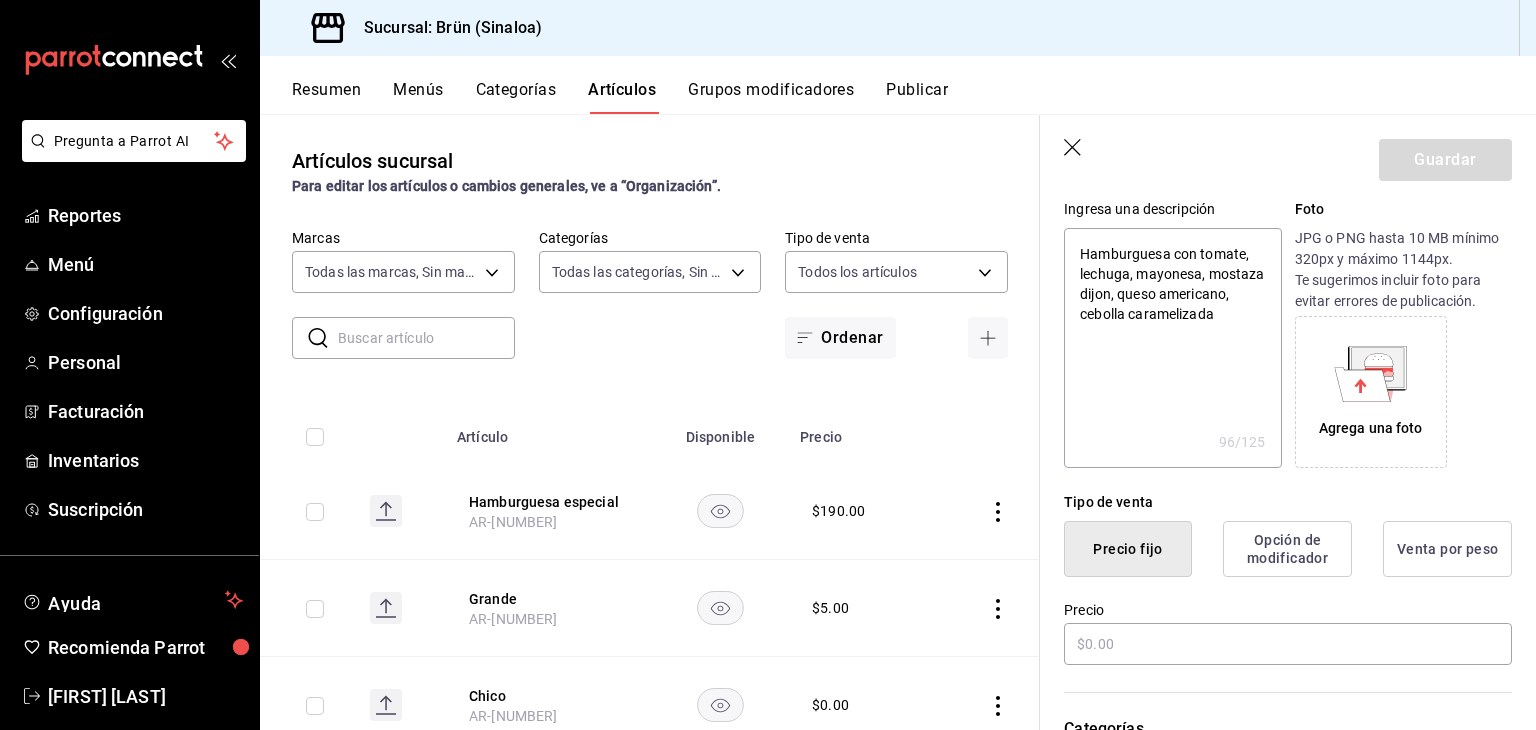 type on "Hamburguesa con tomate, lechuga, mayonesa, mostaza dijon, queso americano, cebolla caramelizada +" 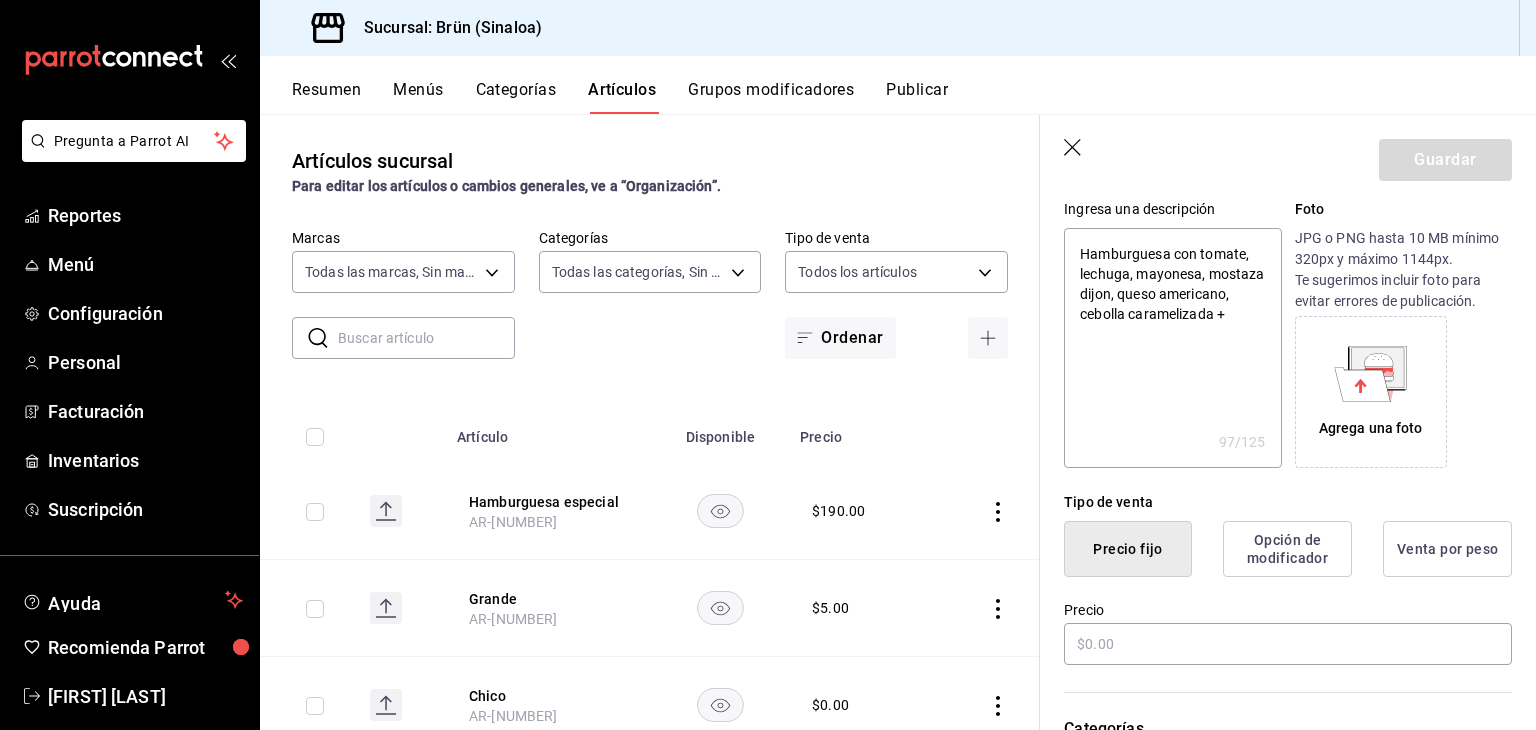 type on "Hamburguesa con tomate, lechuga, mayonesa, mostaza dijon, queso americano, cebolla caramelizada +" 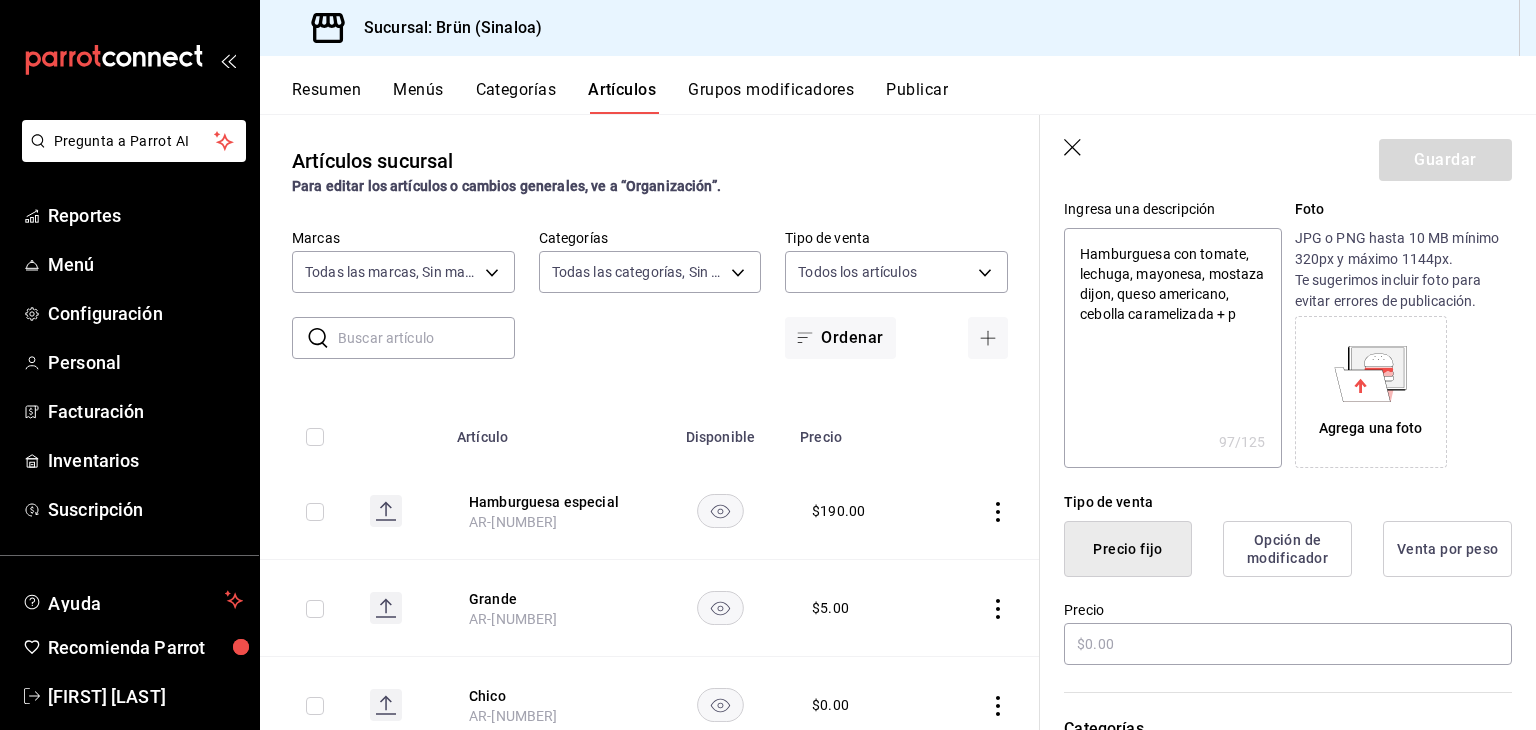 type on "x" 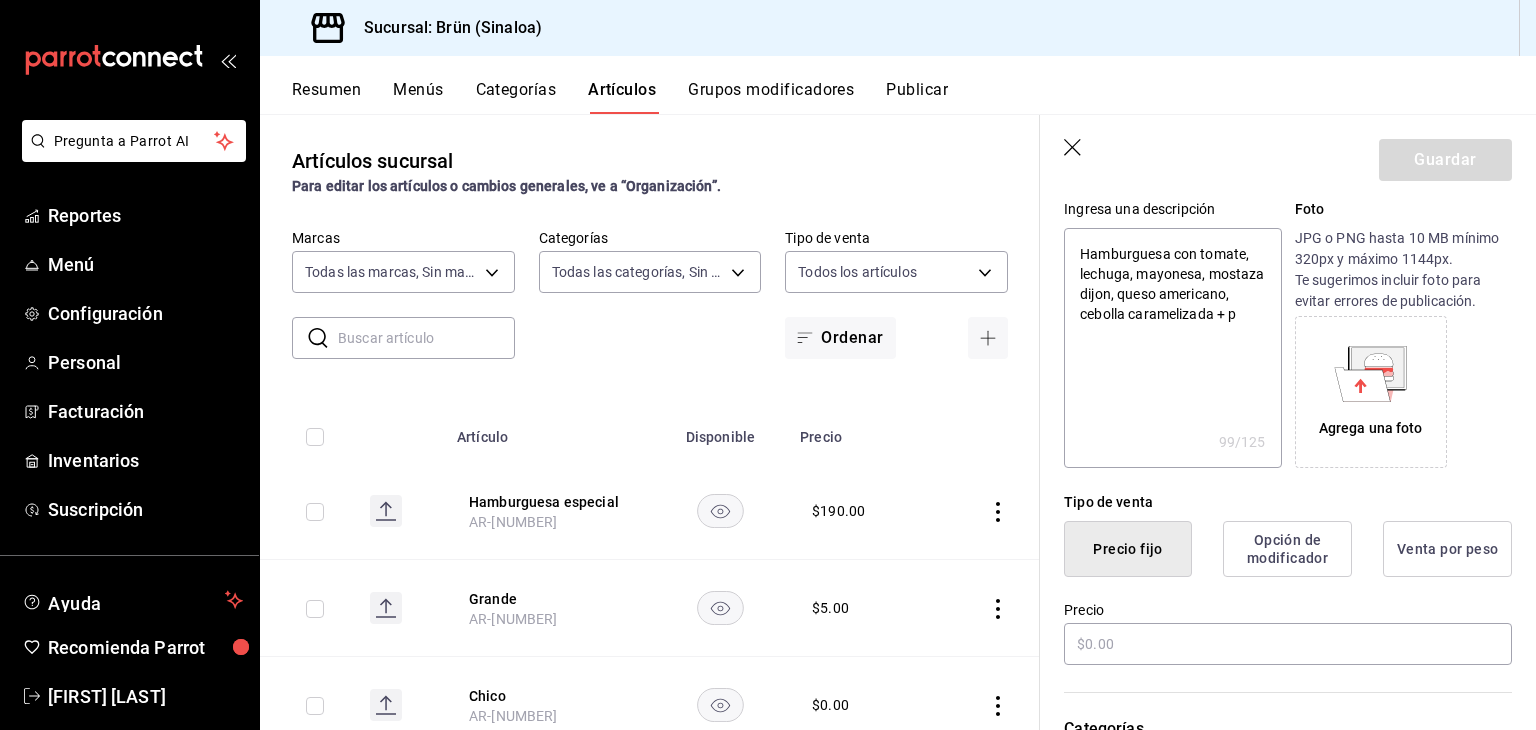 type on "Hamburguesa con tomate, lechuga, mayonesa, mostaza dijon, queso americano, cebolla caramelizada + pa" 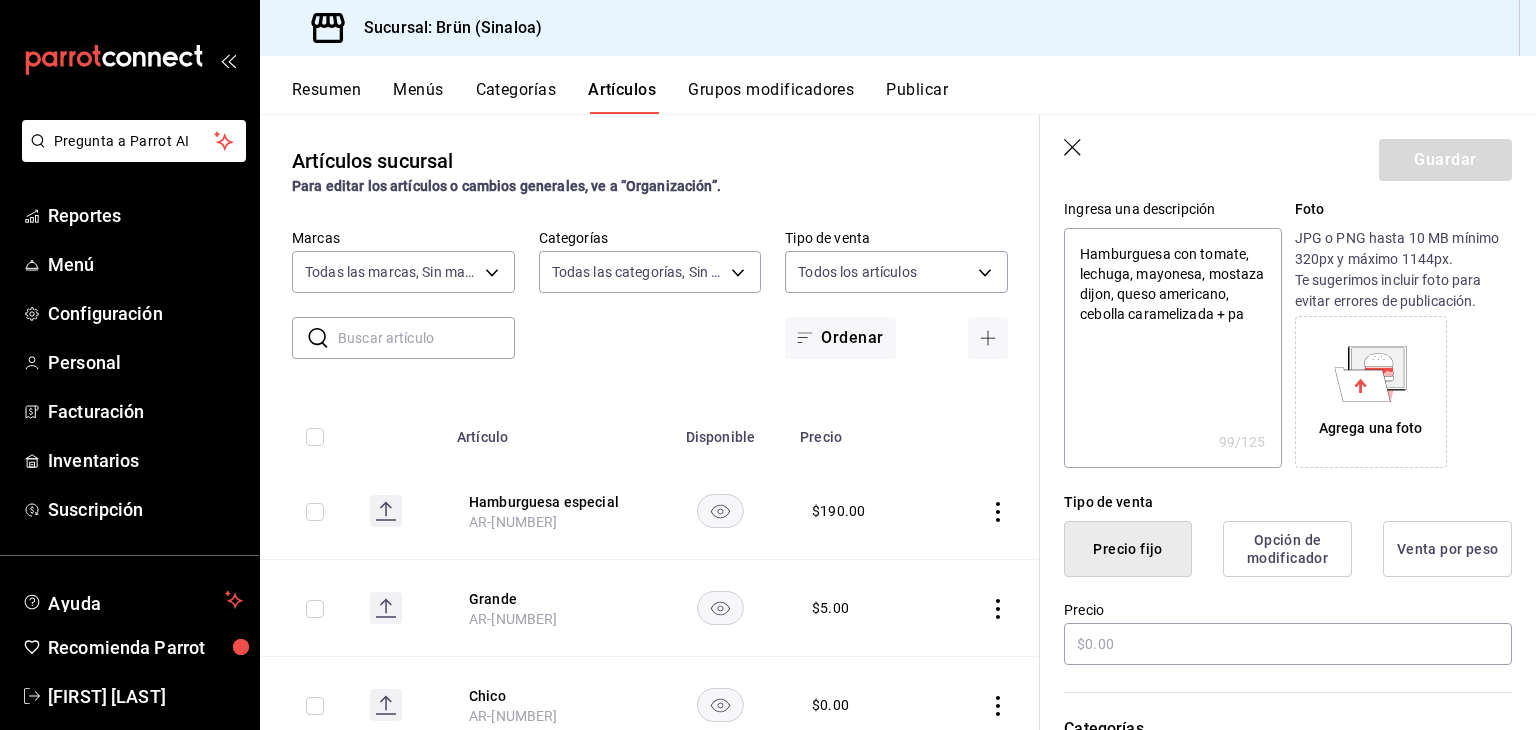 type on "Hamburguesa con tomate, lechuga, mayonesa, mostaza dijon, queso americano, cebolla caramelizada + pap" 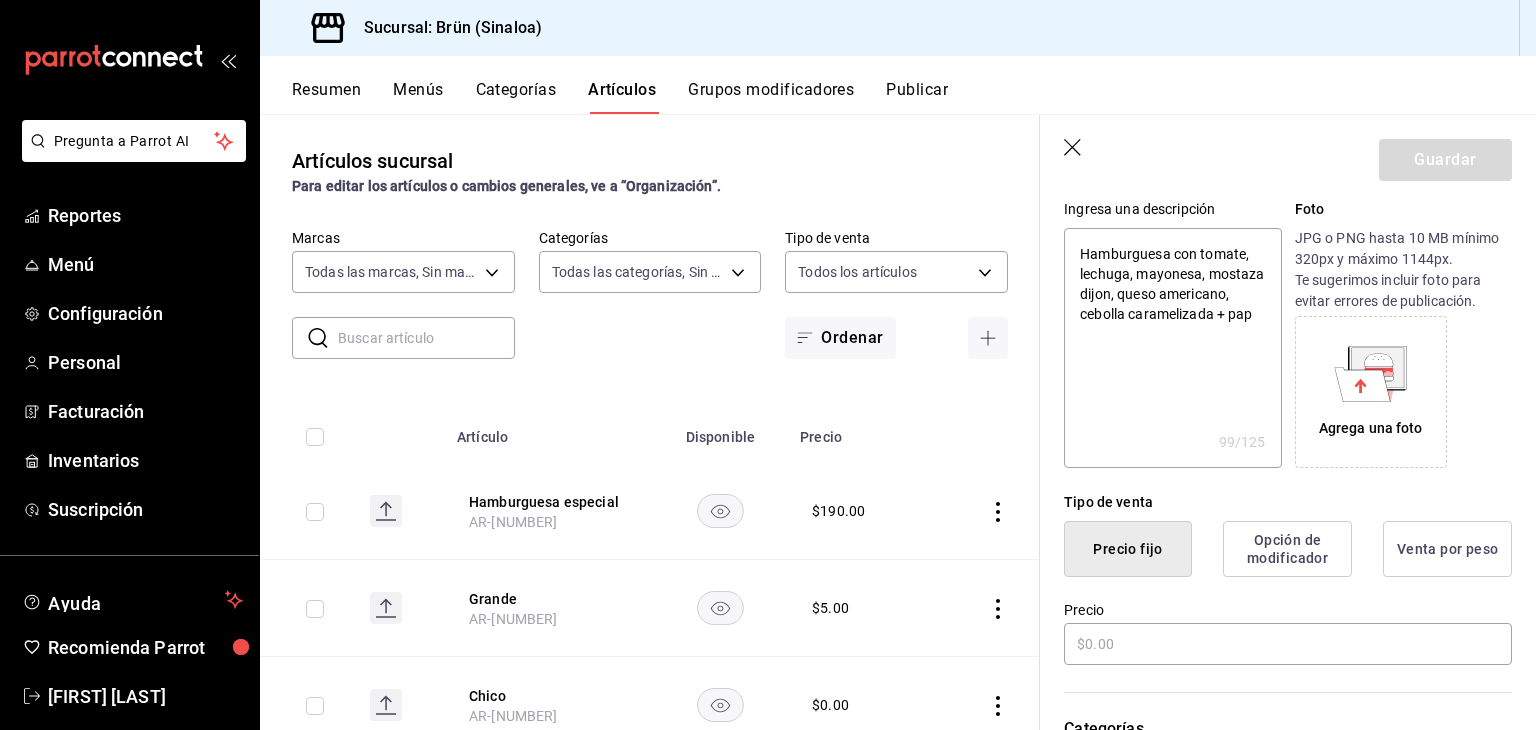 type on "x" 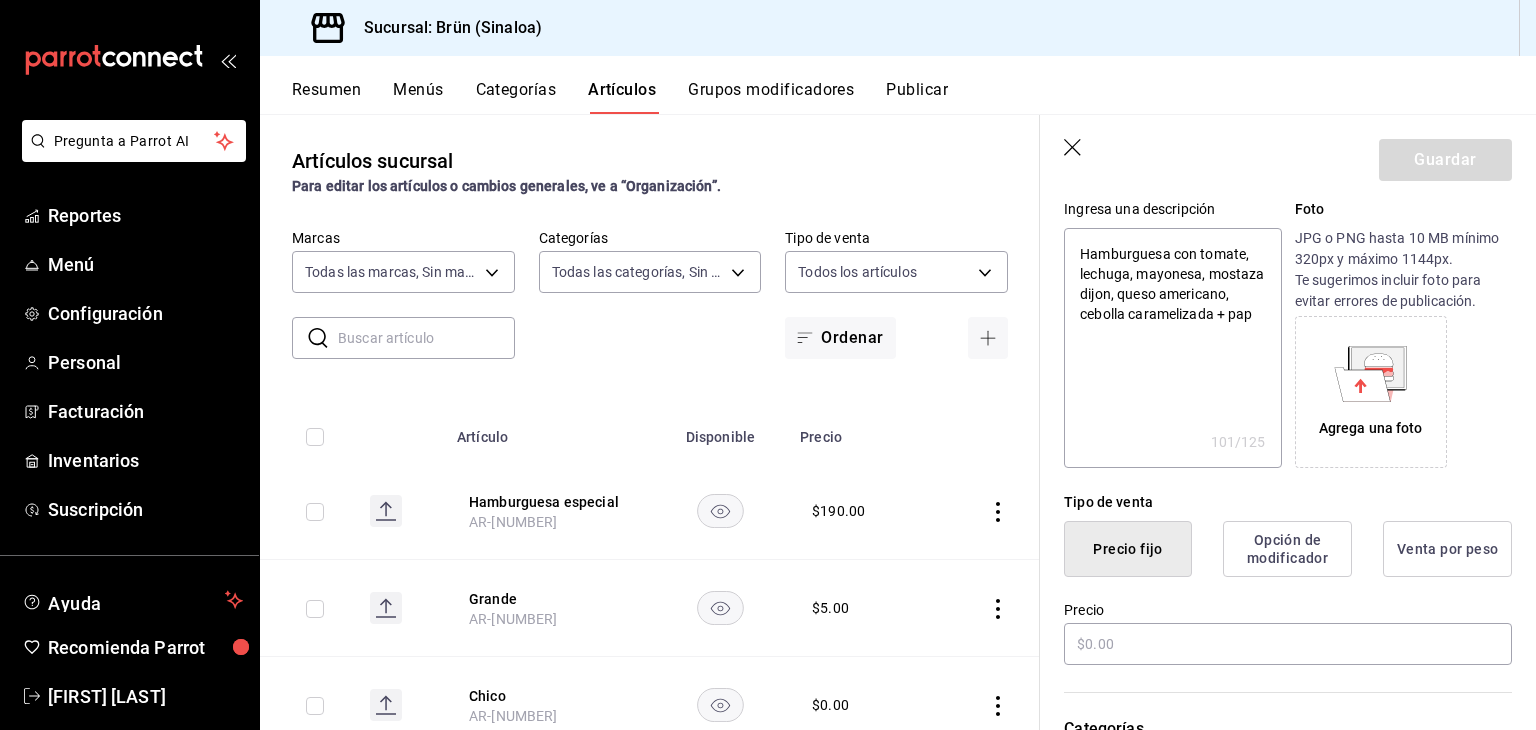 type on "Hamburguesa con tomate, lechuga, mayonesa, mostaza dijon, queso americano, cebolla caramelizada + papa" 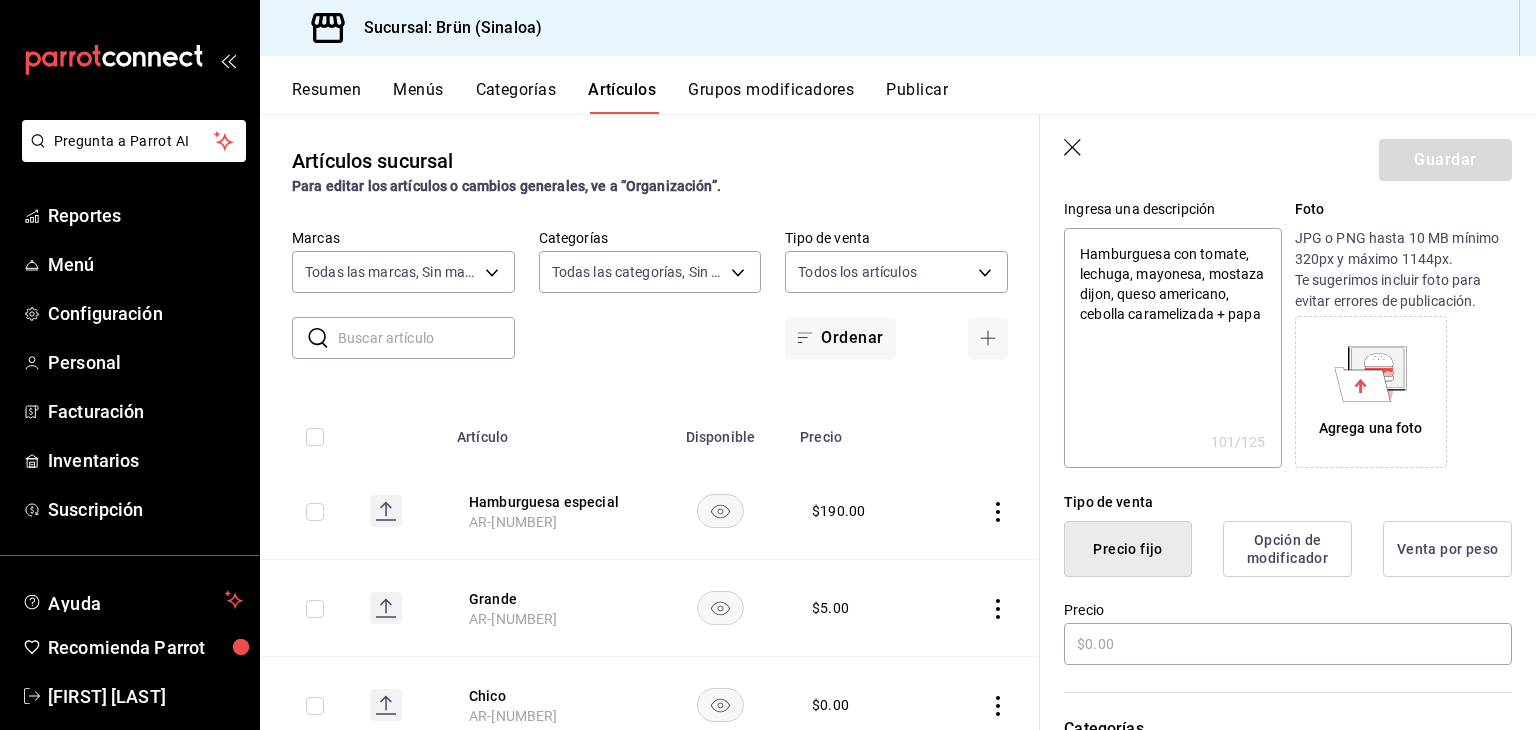 type on "x" 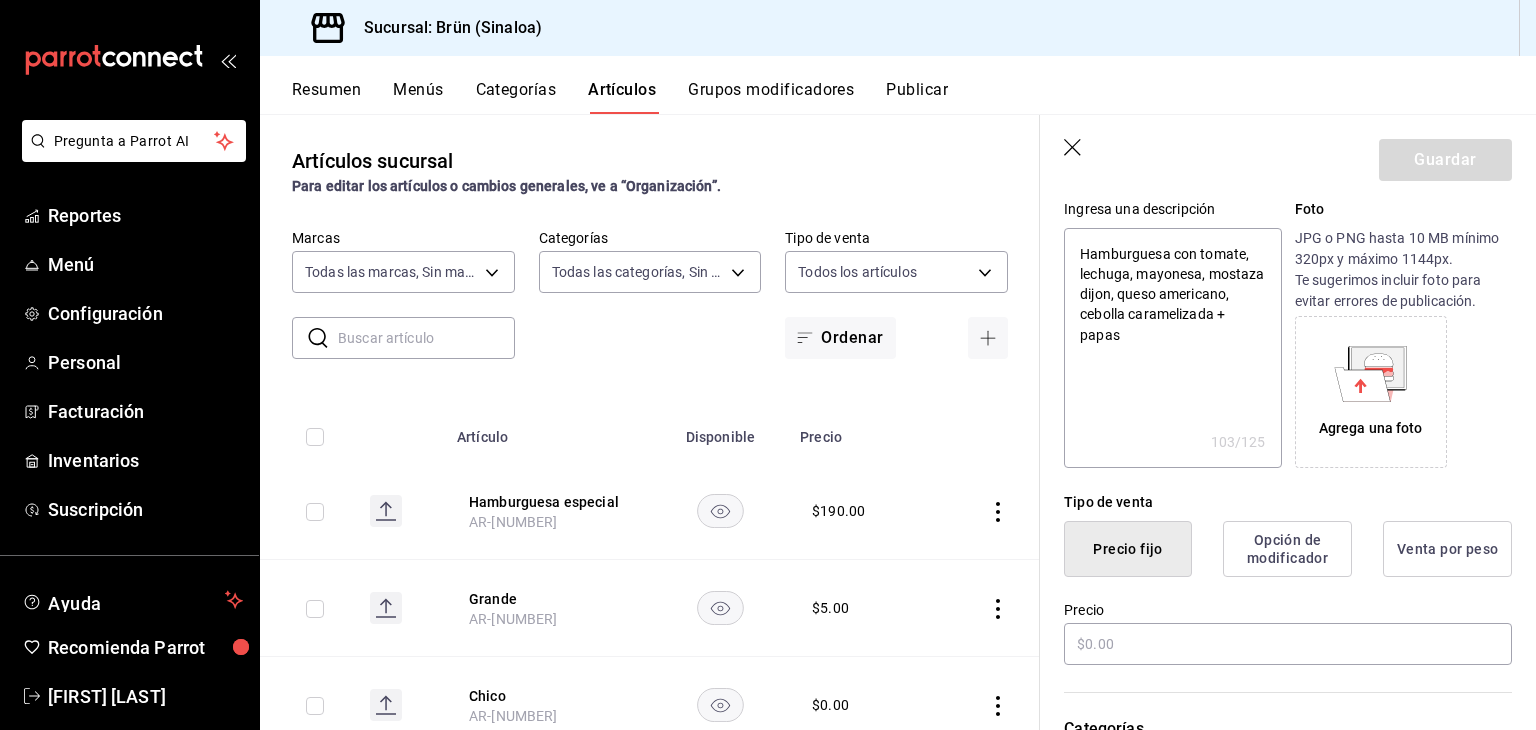 type on "Hamburguesa con tomate, lechuga, mayonesa, mostaza dijon, queso americano, cebolla caramelizada + papas." 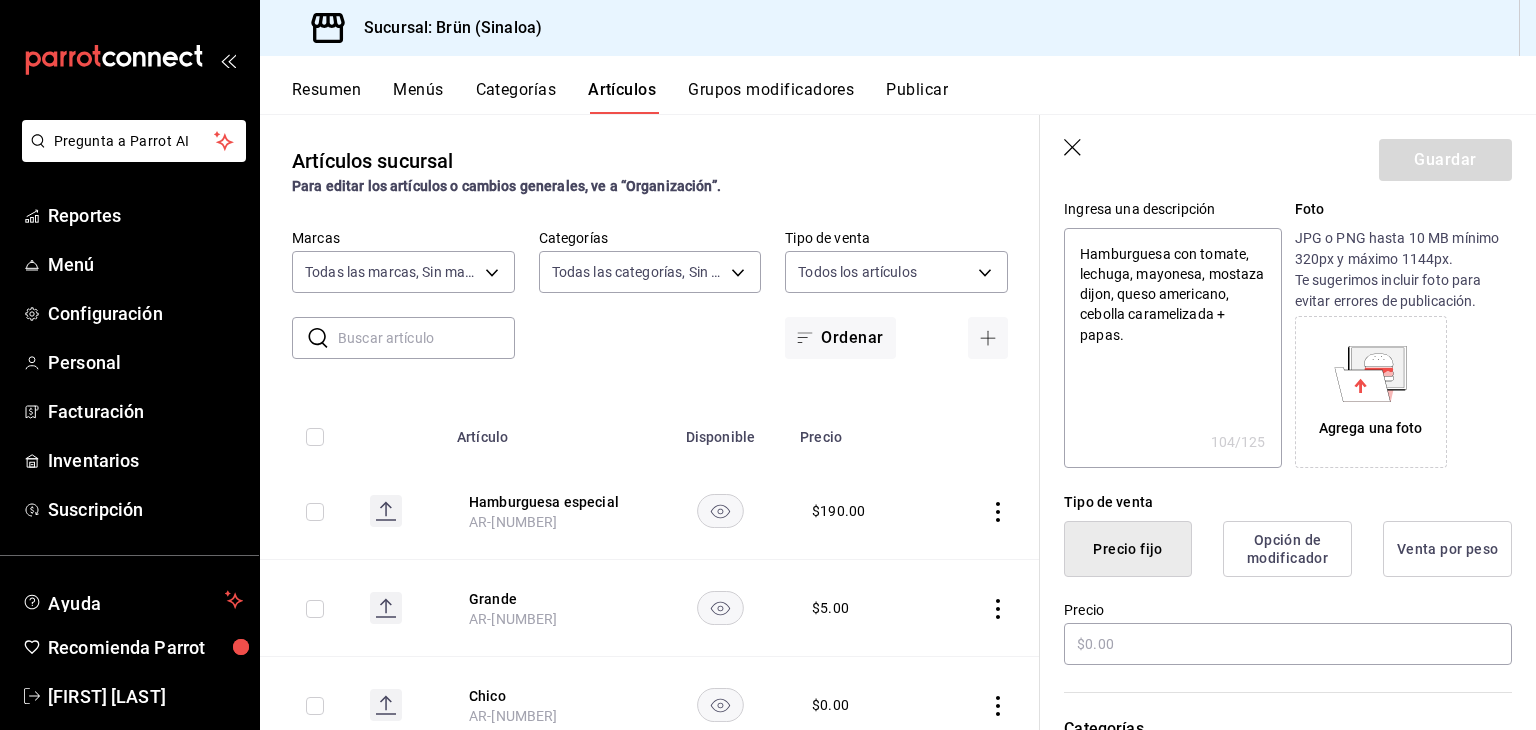 type on "Hamburguesa con tomate, lechuga, mayonesa, mostaza dijon, queso americano, cebolla caramelizada + papas." 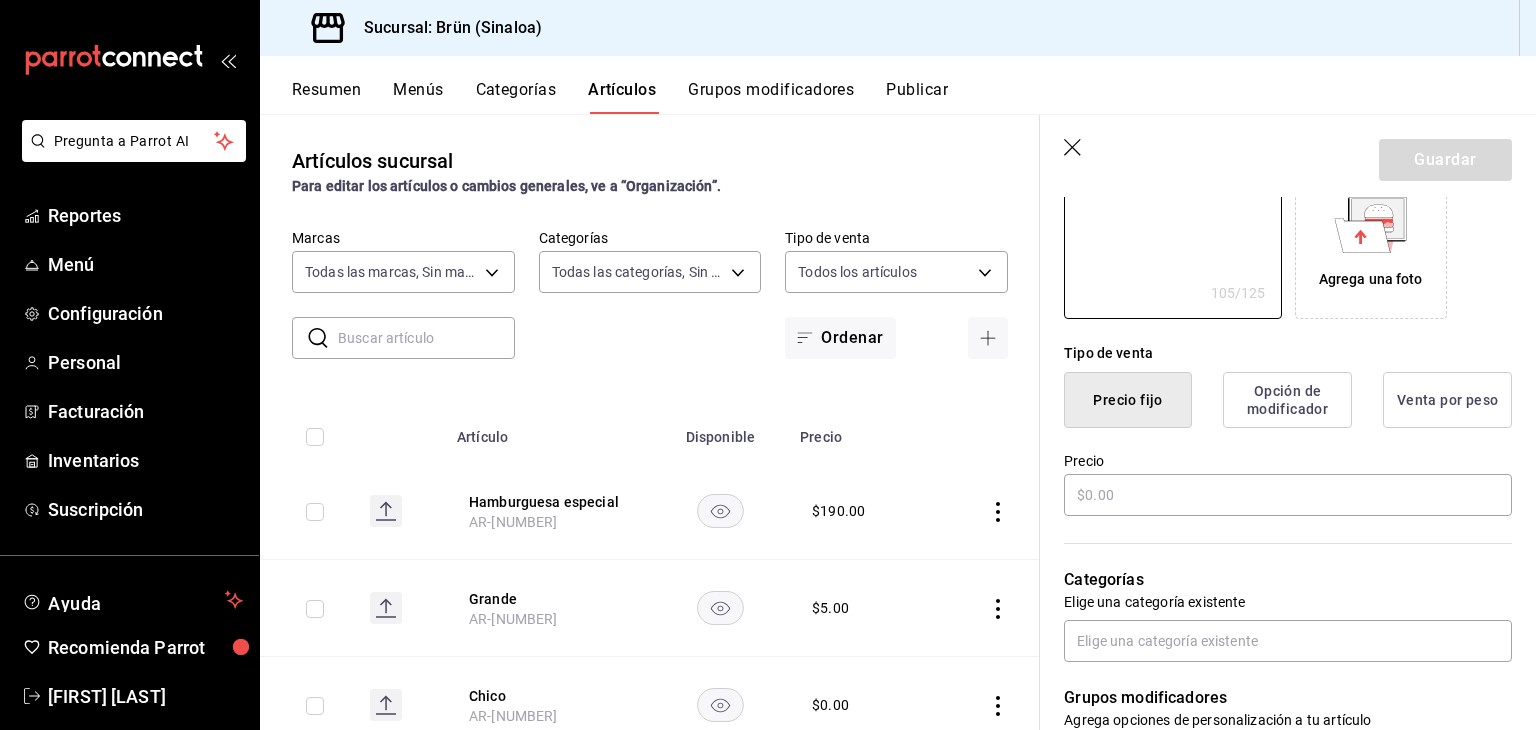 scroll, scrollTop: 400, scrollLeft: 0, axis: vertical 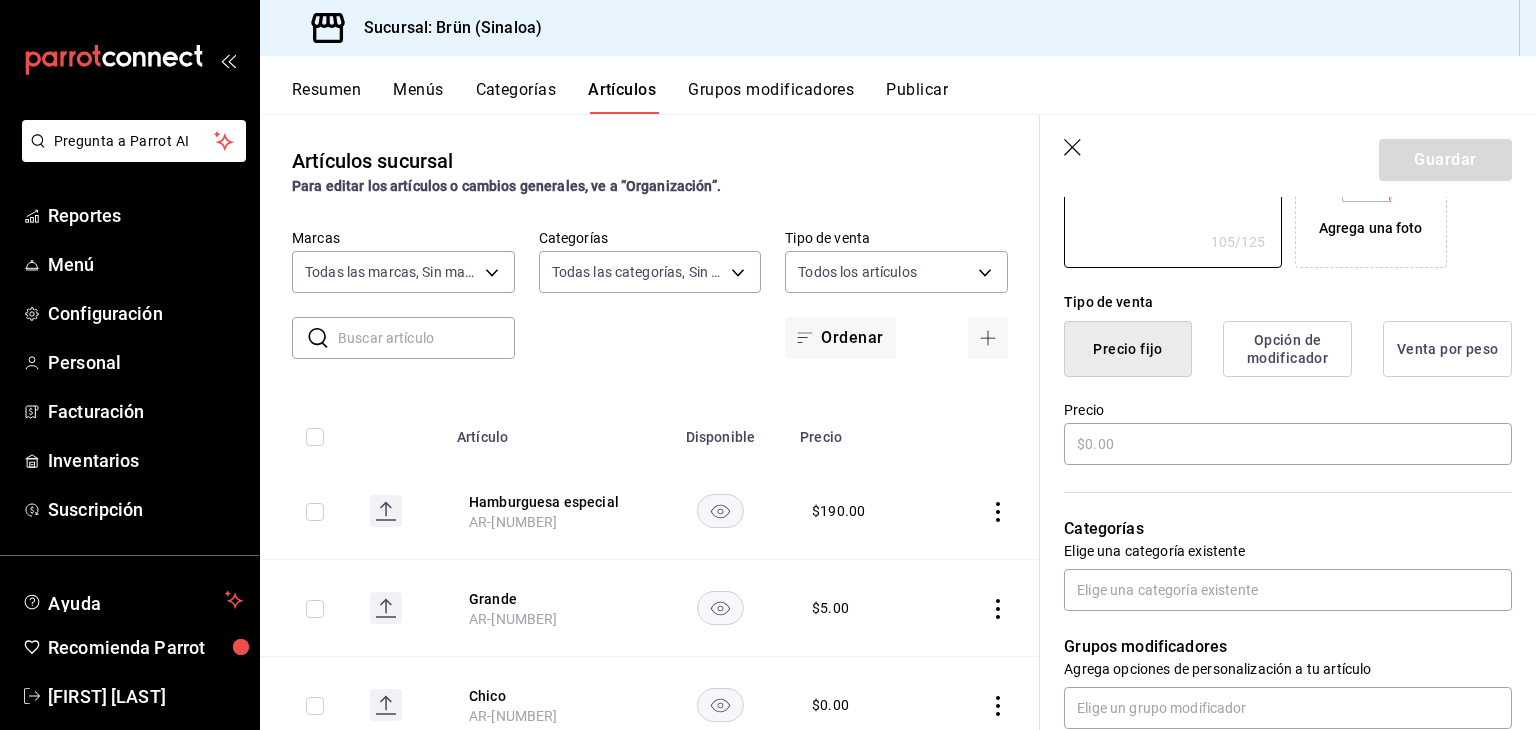 type on "Hamburguesa con tomate, lechuga, mayonesa, mostaza dijon, queso americano, cebolla caramelizada + papas." 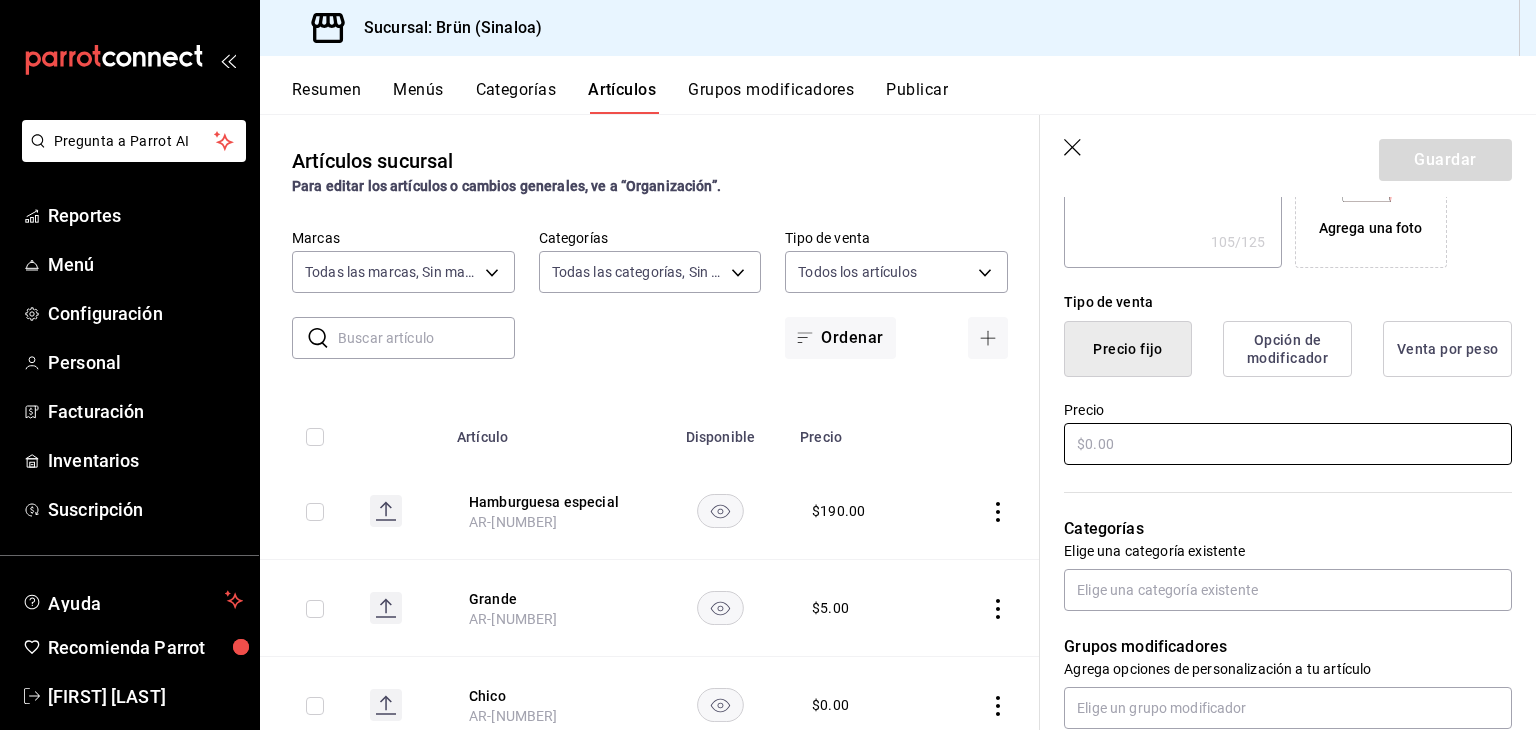 click at bounding box center (1288, 444) 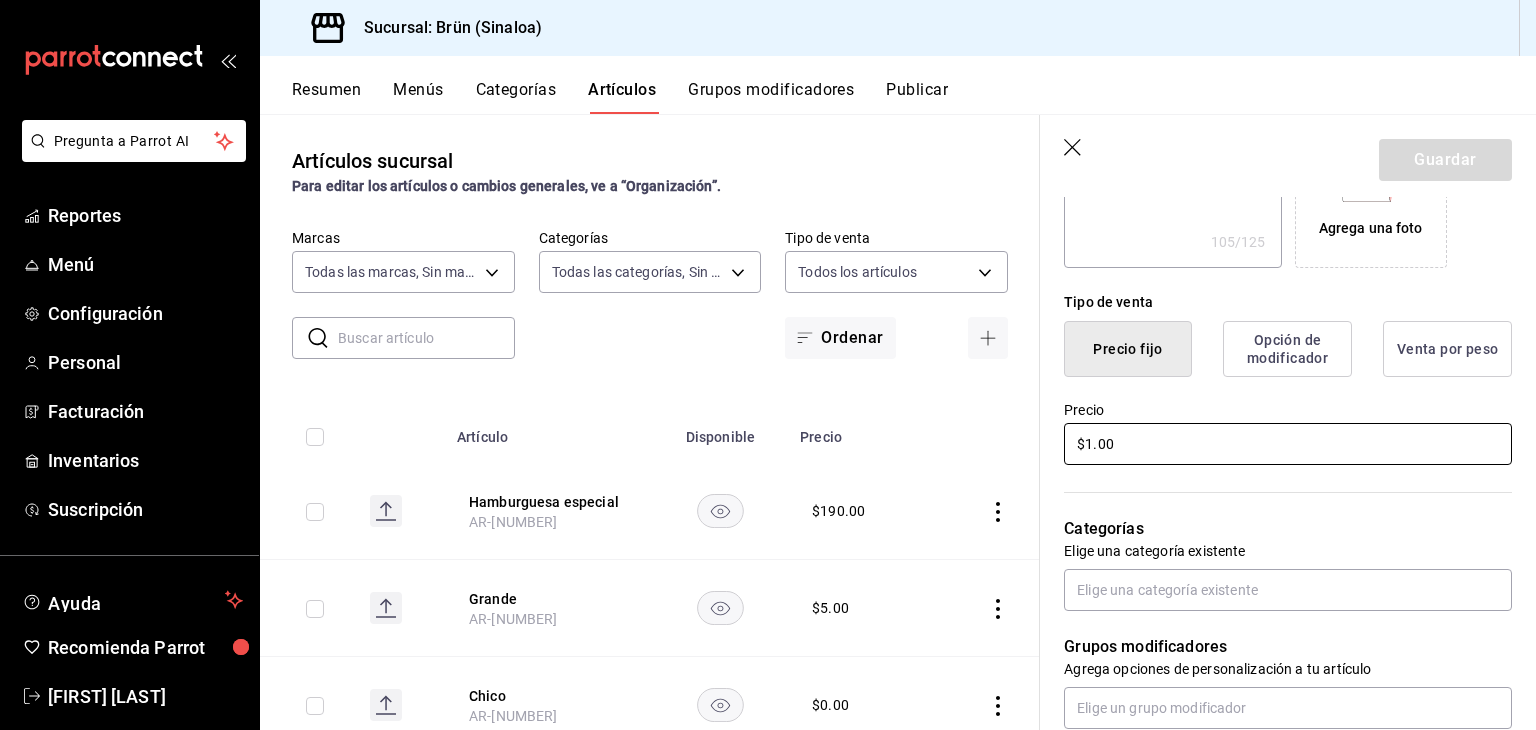 type on "x" 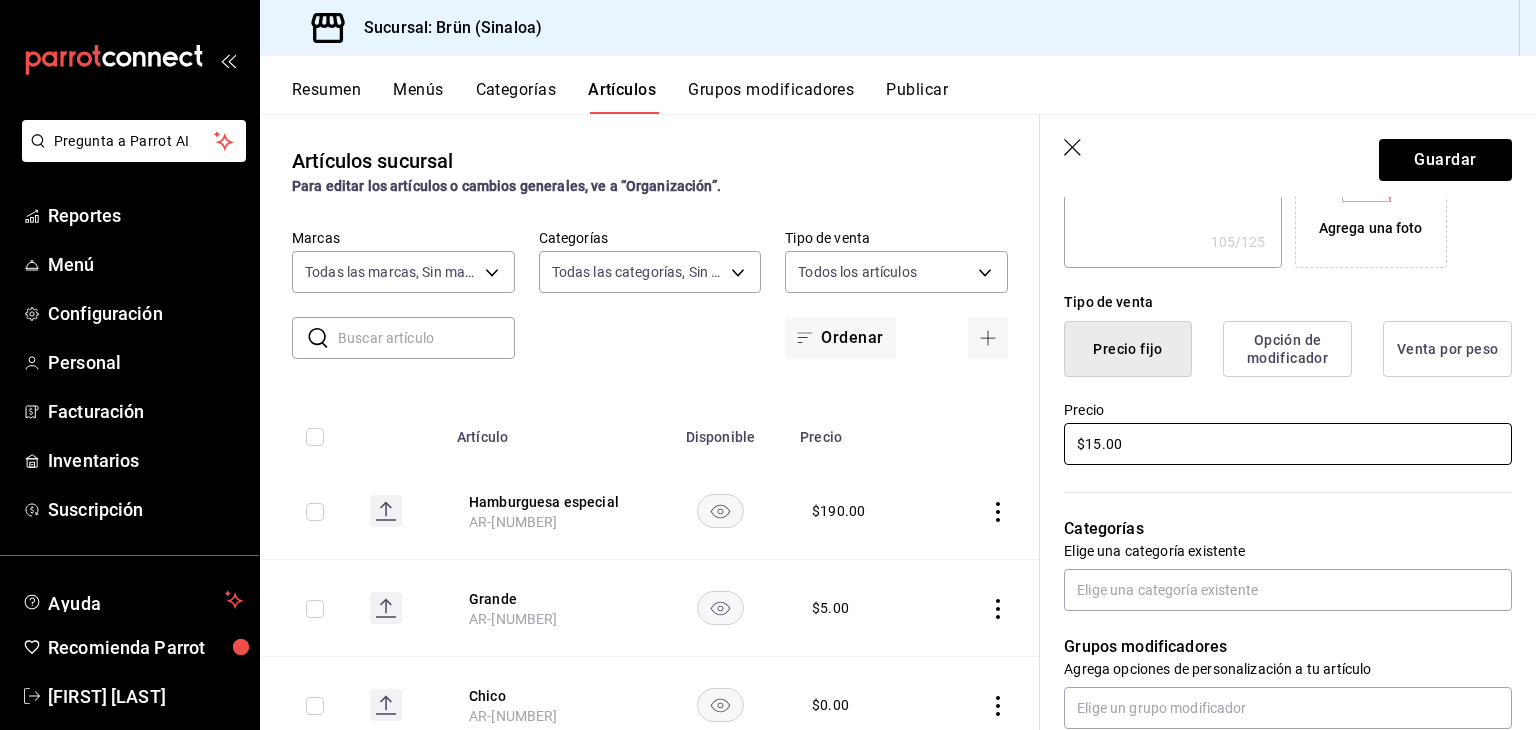 type on "x" 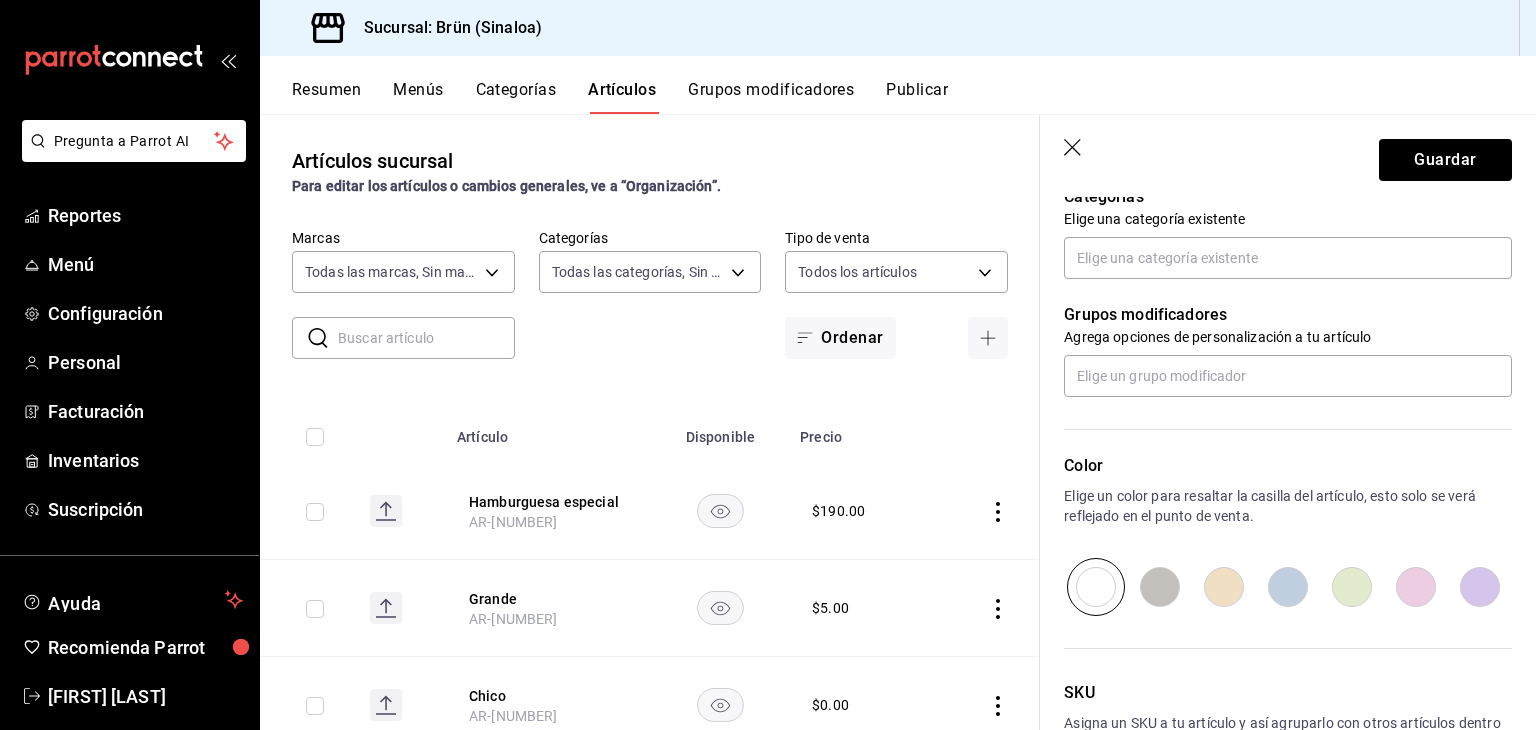 scroll, scrollTop: 700, scrollLeft: 0, axis: vertical 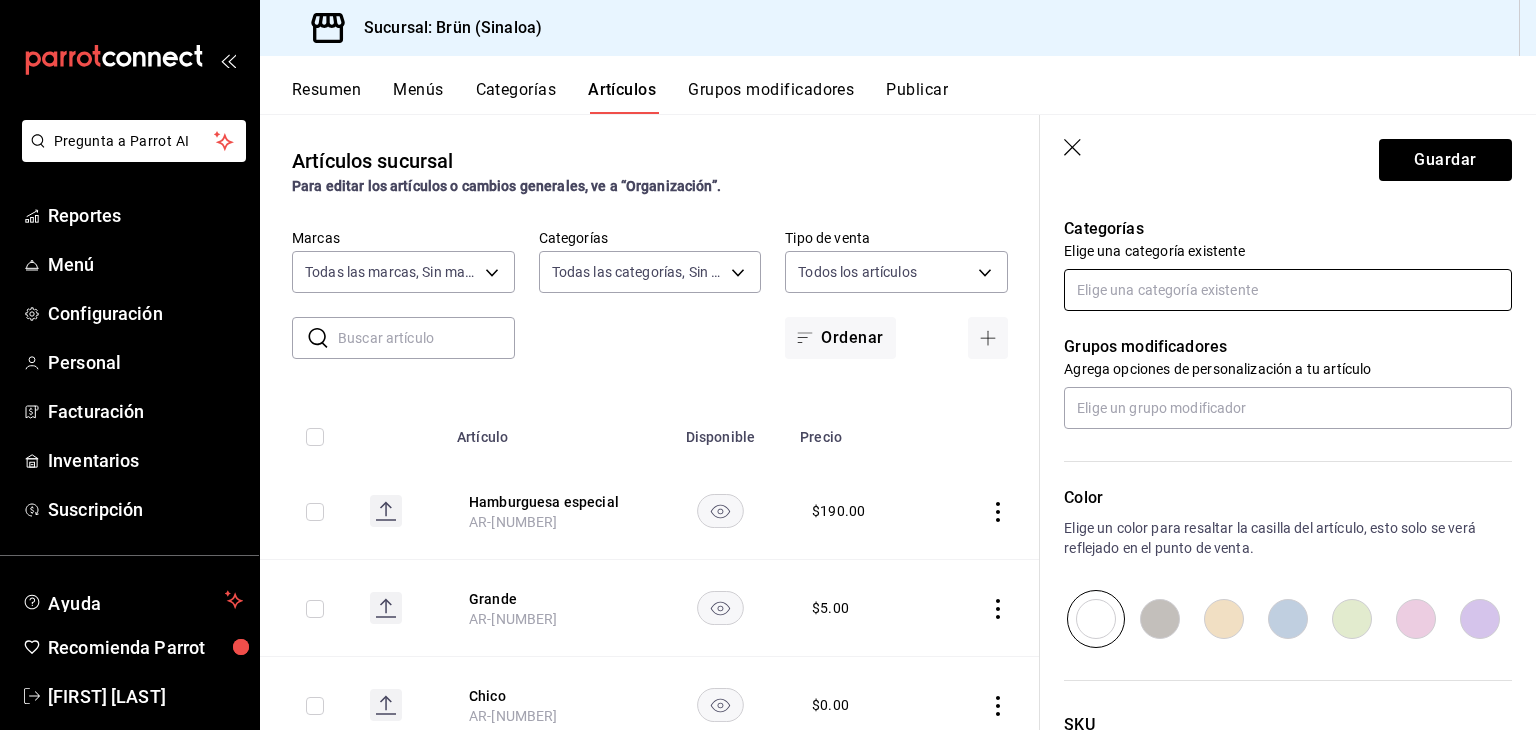 type on "$150.00" 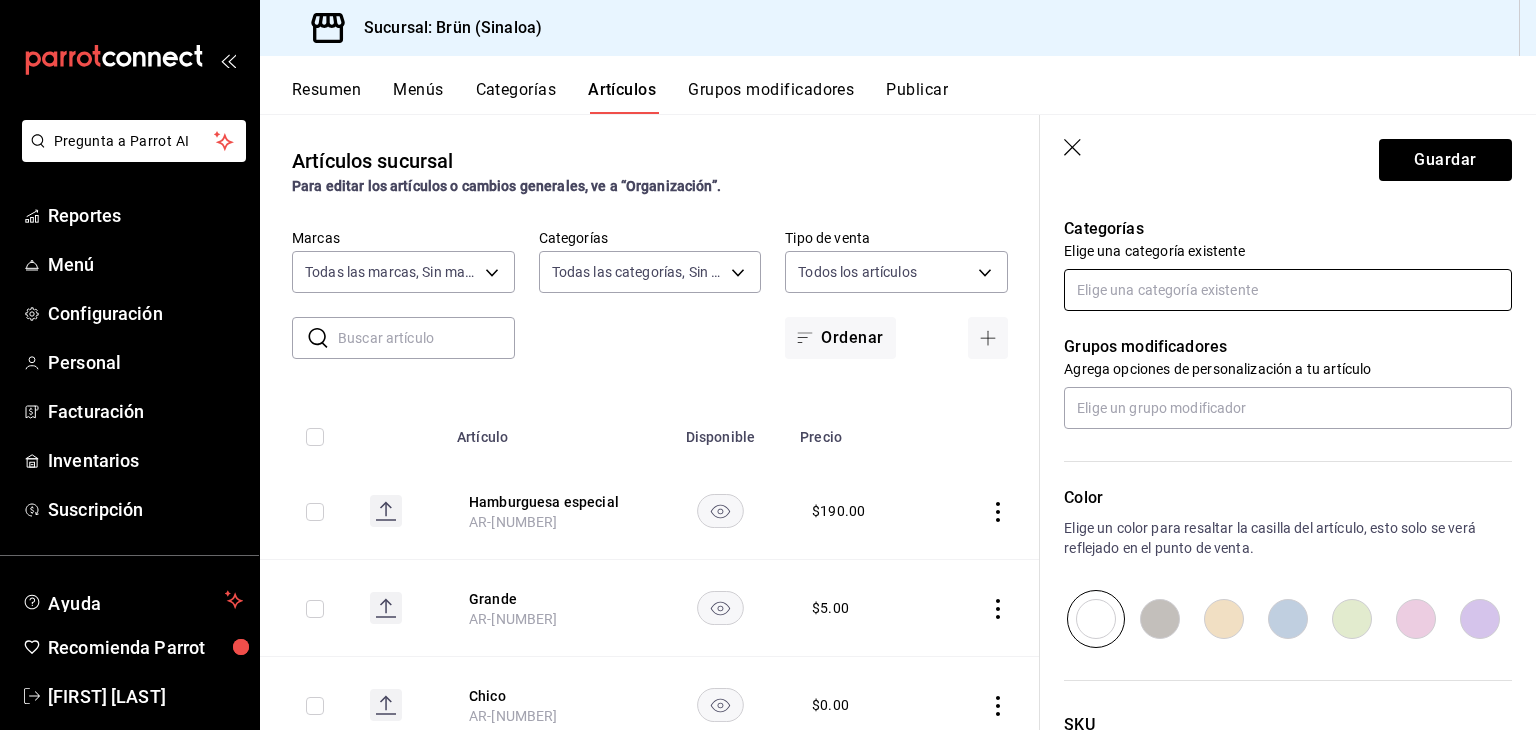 click at bounding box center [1288, 290] 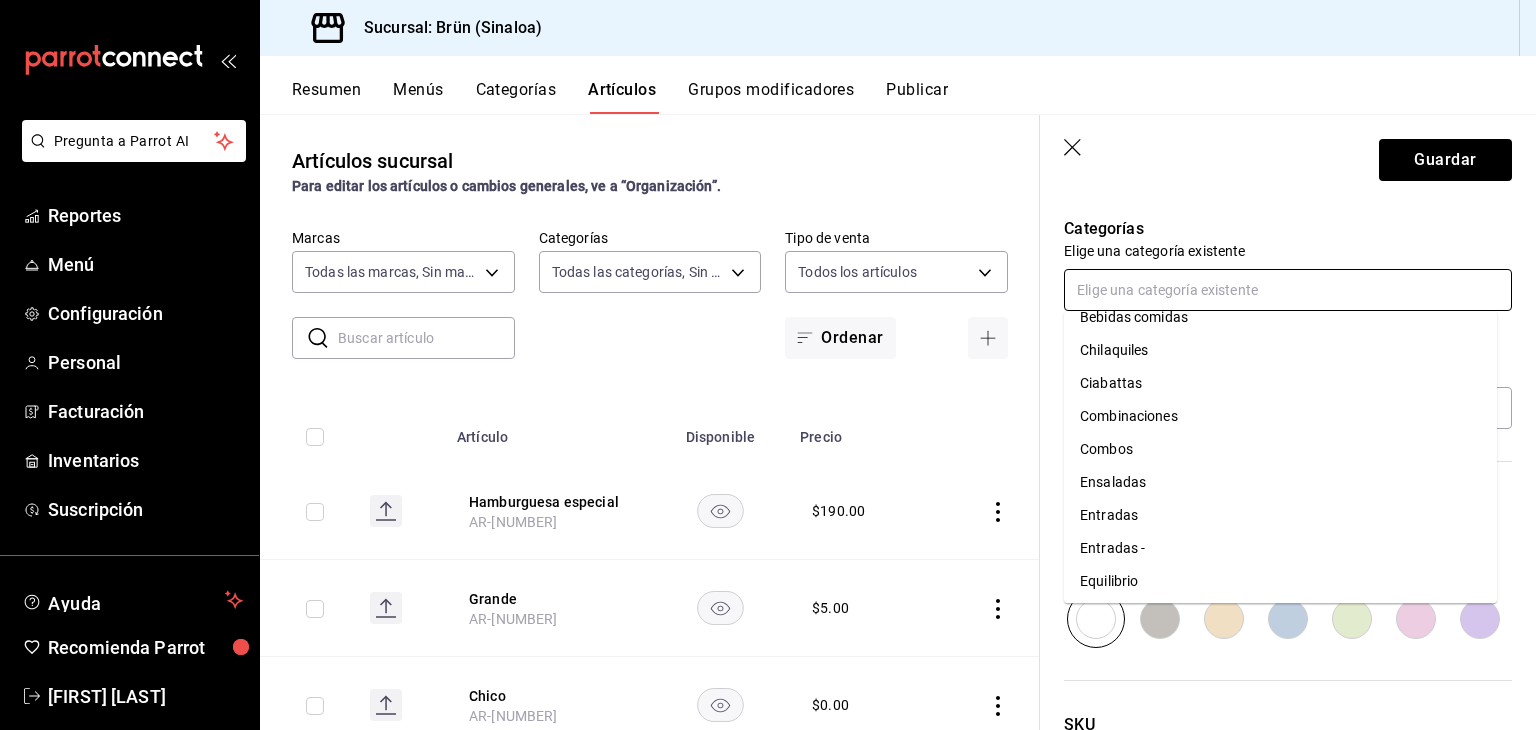 scroll, scrollTop: 200, scrollLeft: 0, axis: vertical 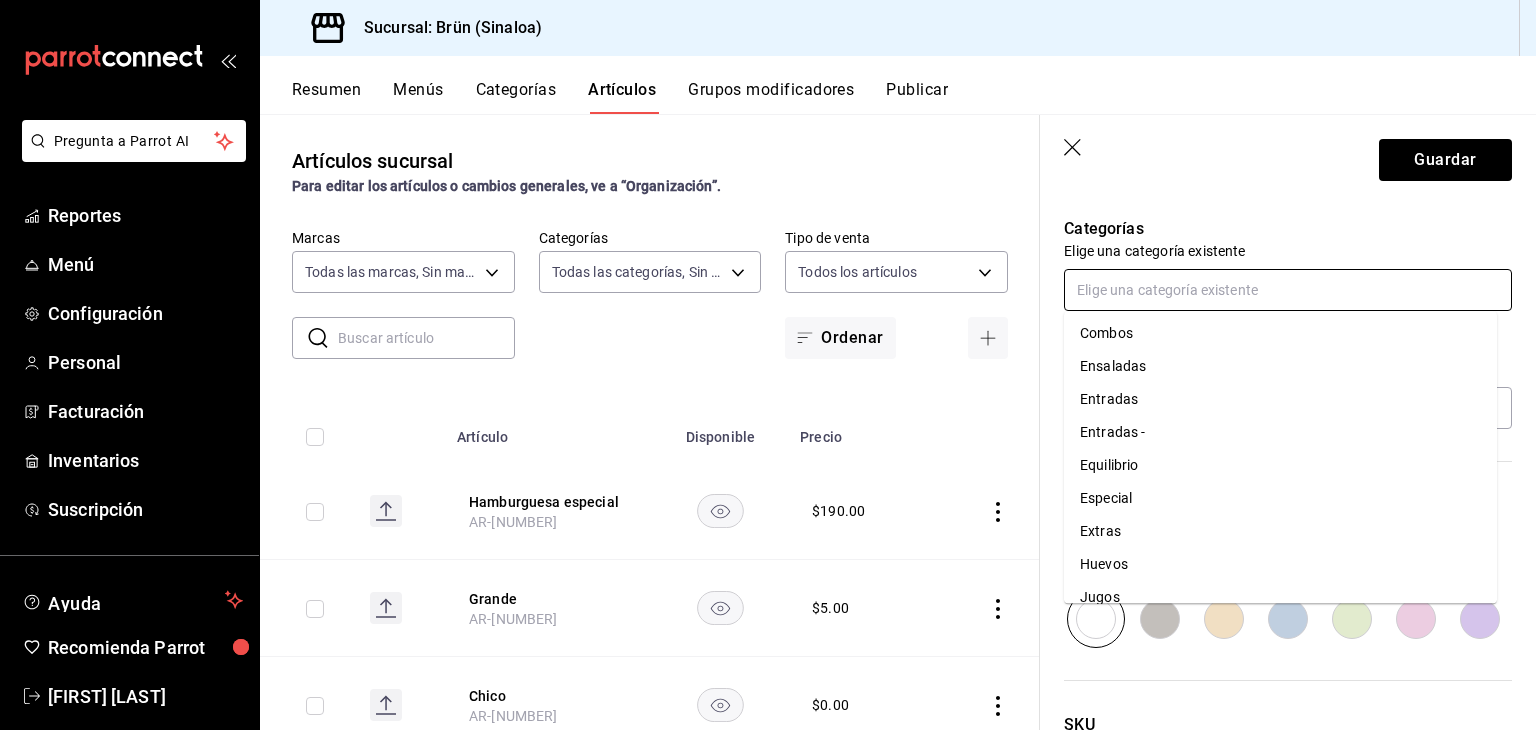 click on "Combos" at bounding box center (1280, 333) 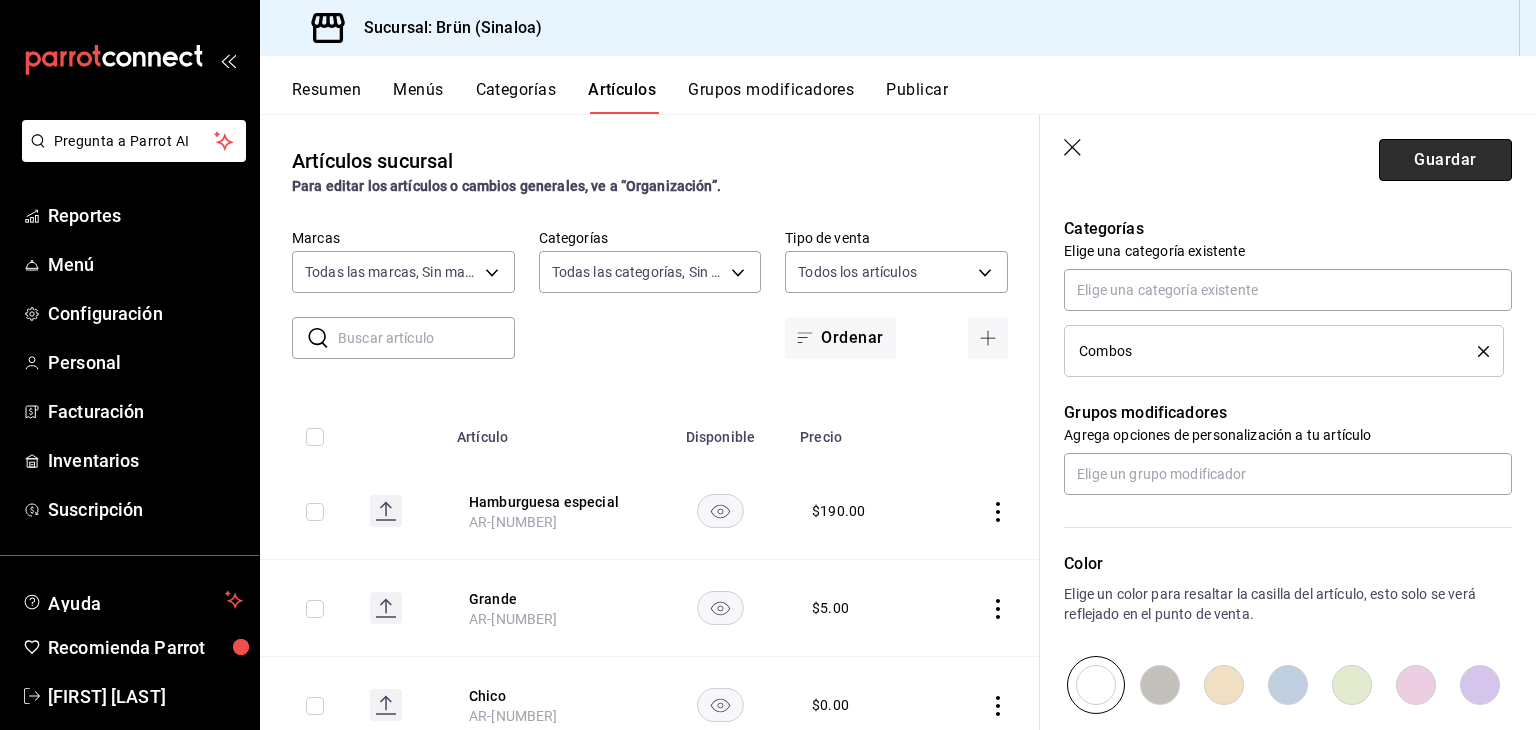 click on "Guardar" at bounding box center (1445, 160) 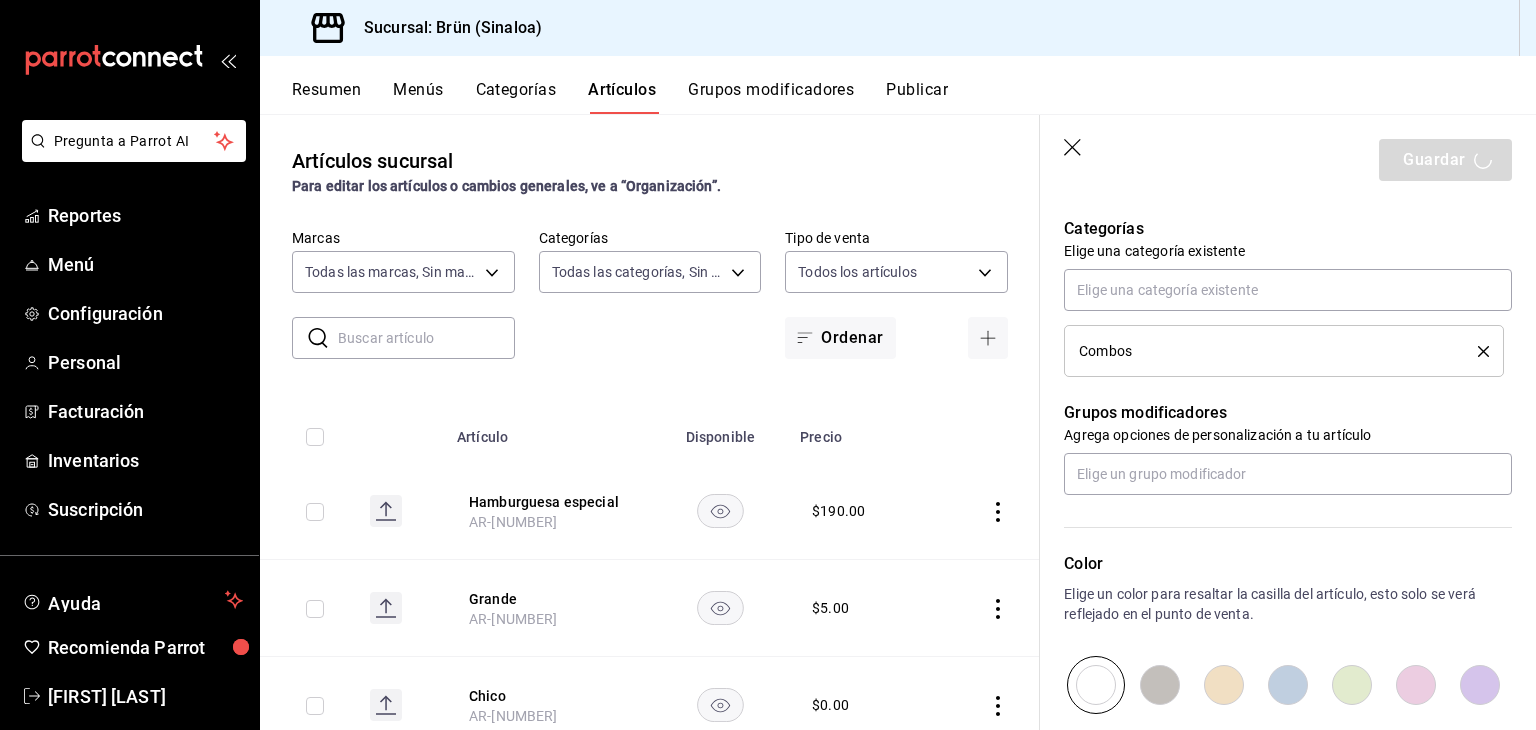 type on "x" 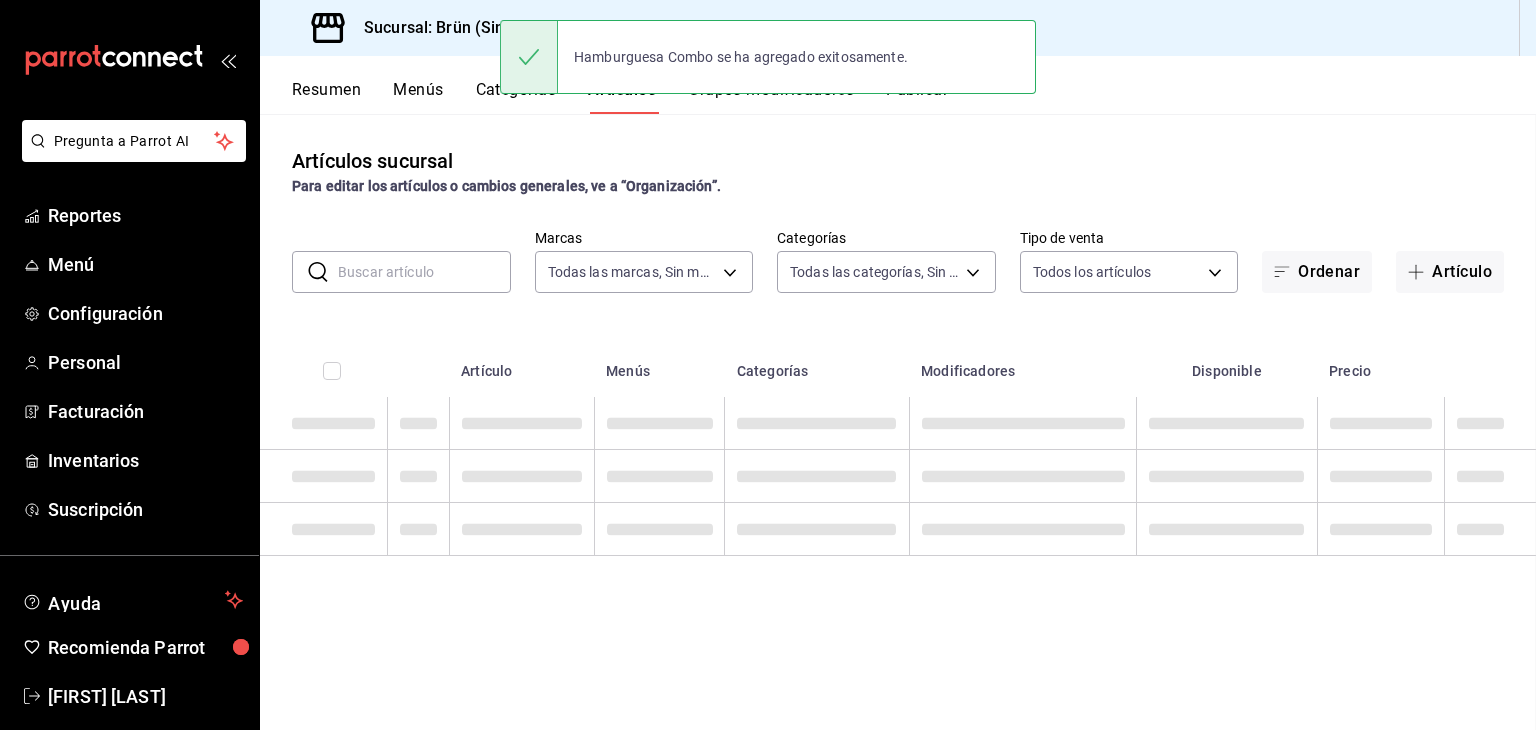 scroll, scrollTop: 0, scrollLeft: 0, axis: both 